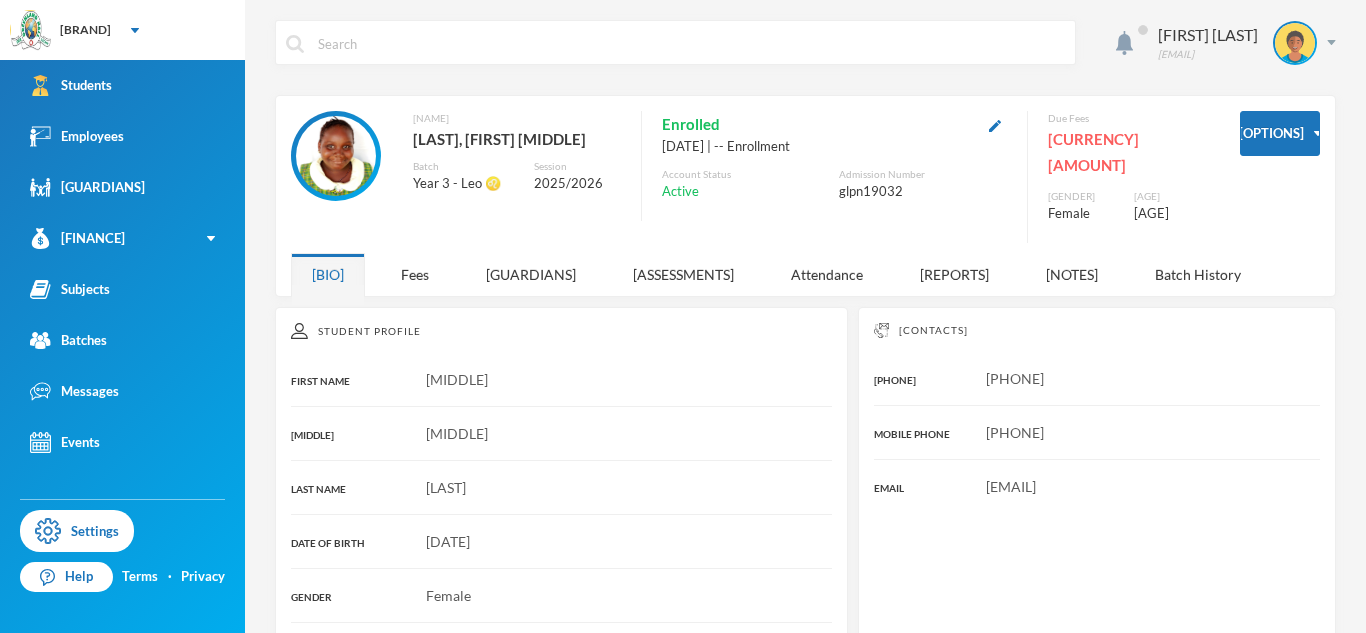 scroll, scrollTop: 0, scrollLeft: 0, axis: both 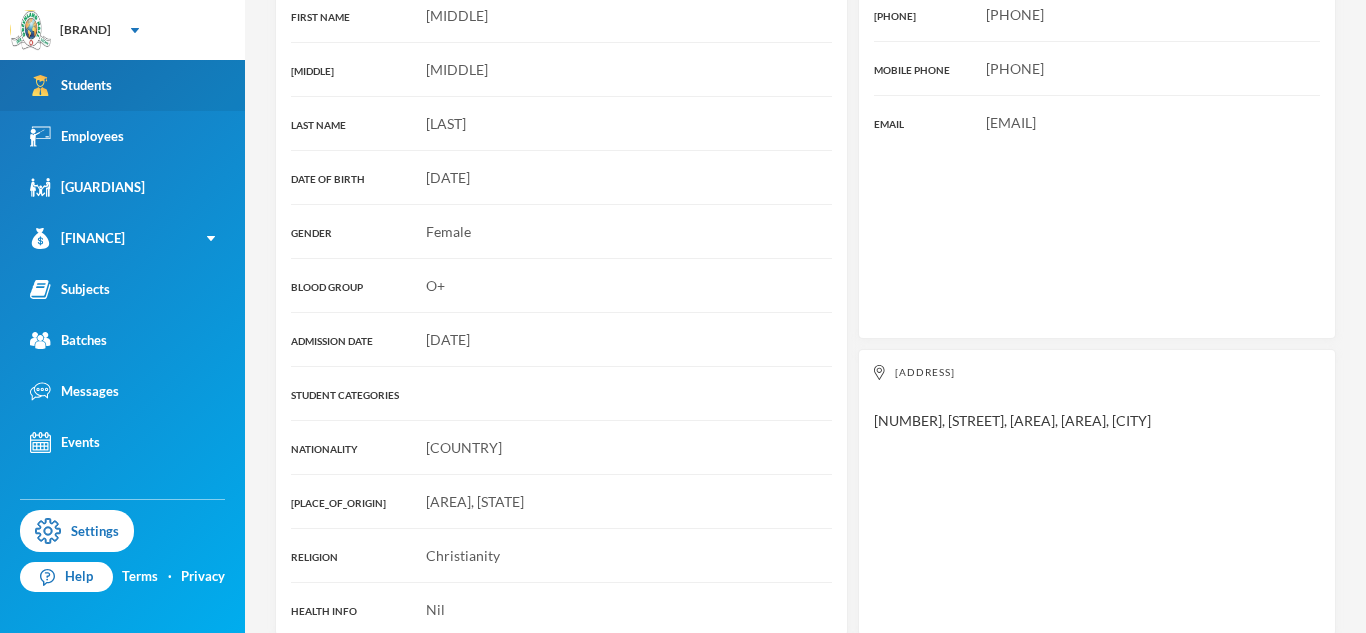 click on "Students" at bounding box center [122, 85] 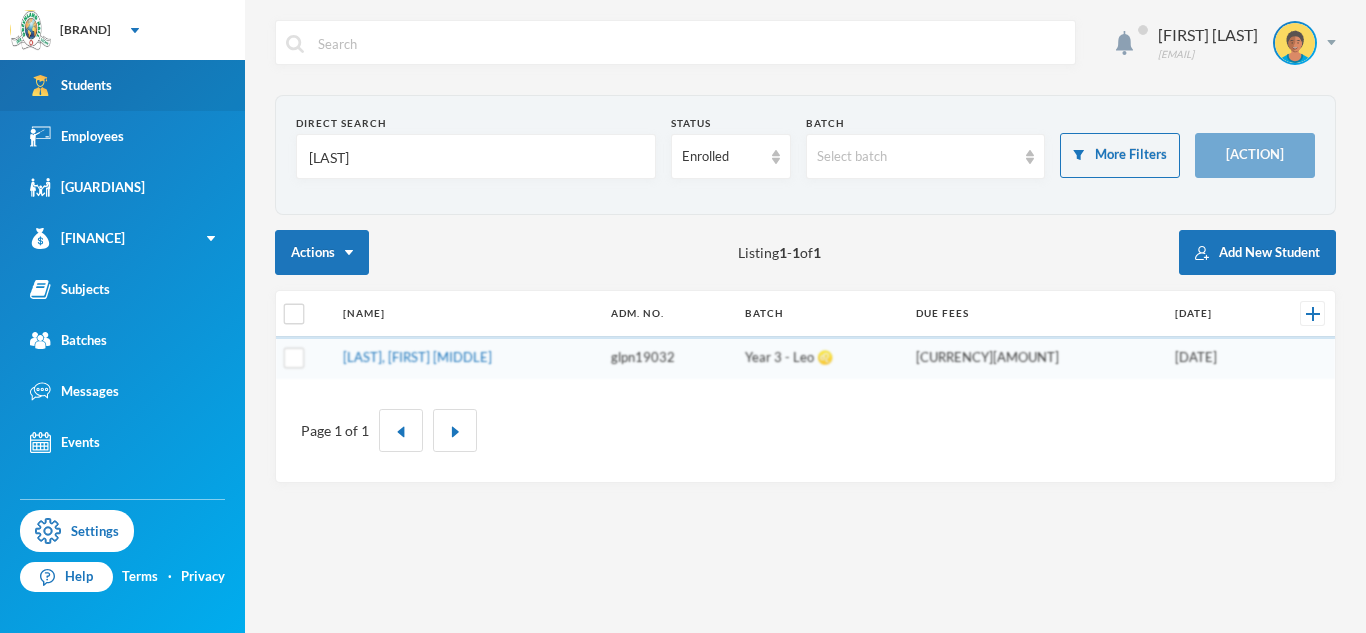 scroll, scrollTop: 0, scrollLeft: 0, axis: both 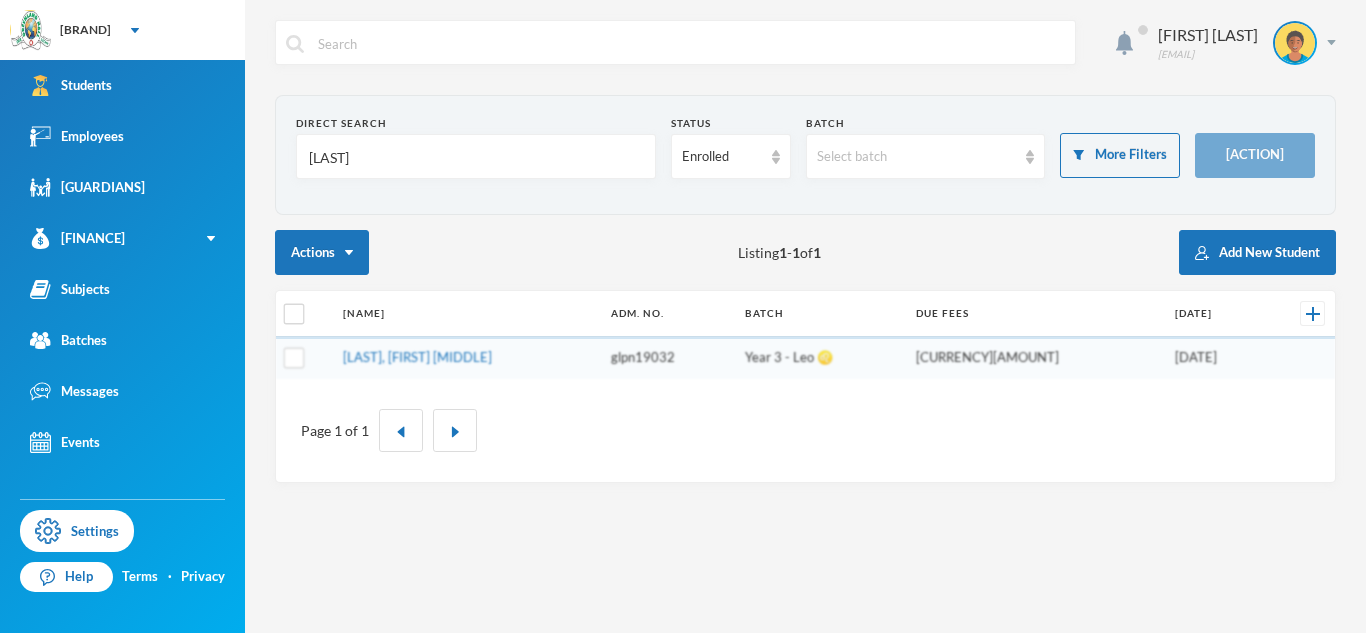 click on "[LAST]" at bounding box center (476, 157) 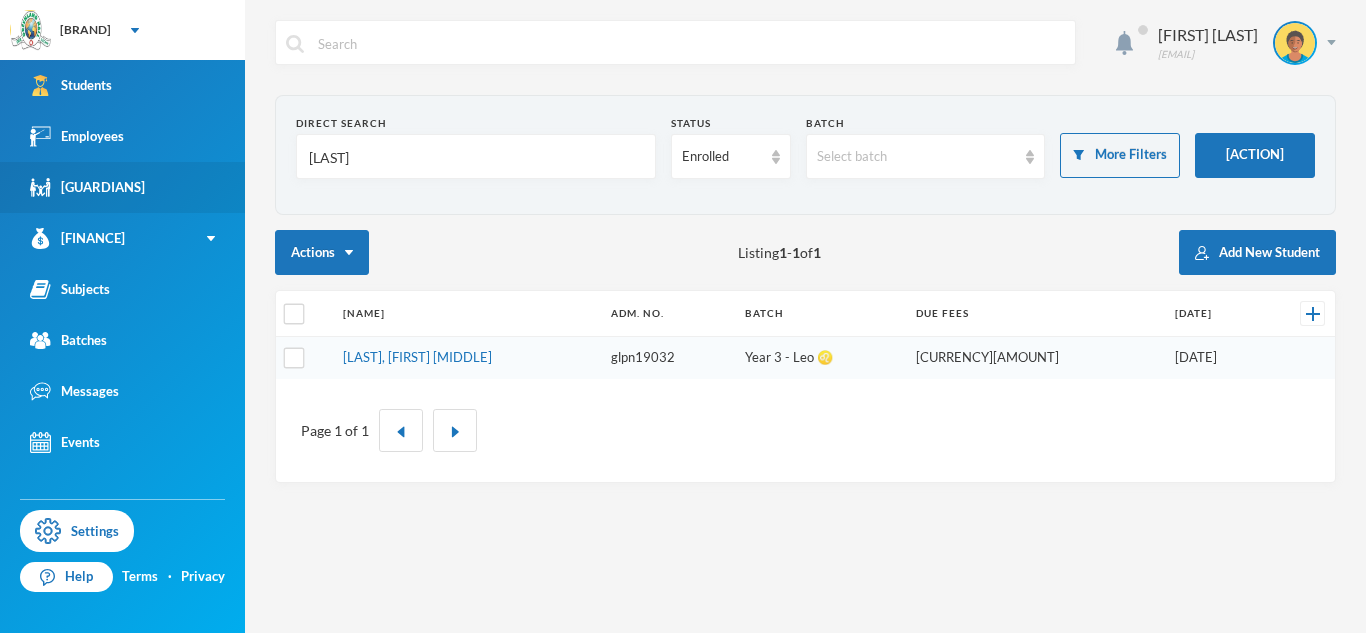 click on "[GUARDIANS]" at bounding box center (122, 187) 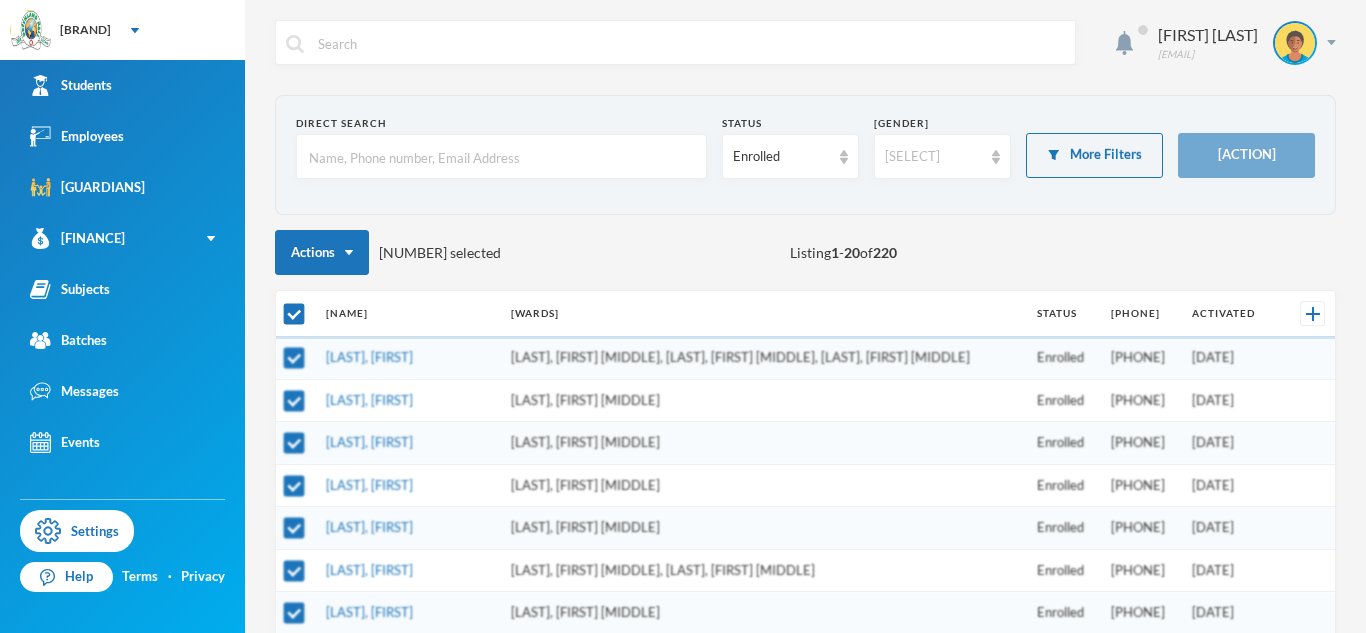 click at bounding box center (501, 157) 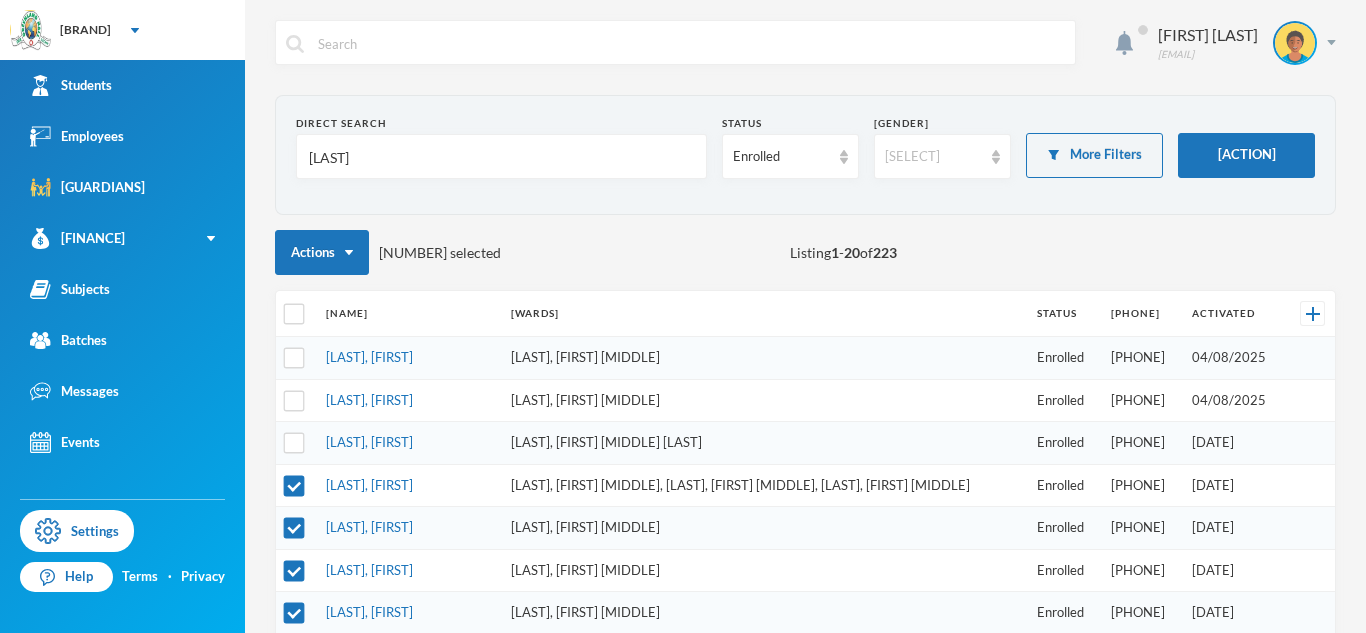 type on "[LAST]" 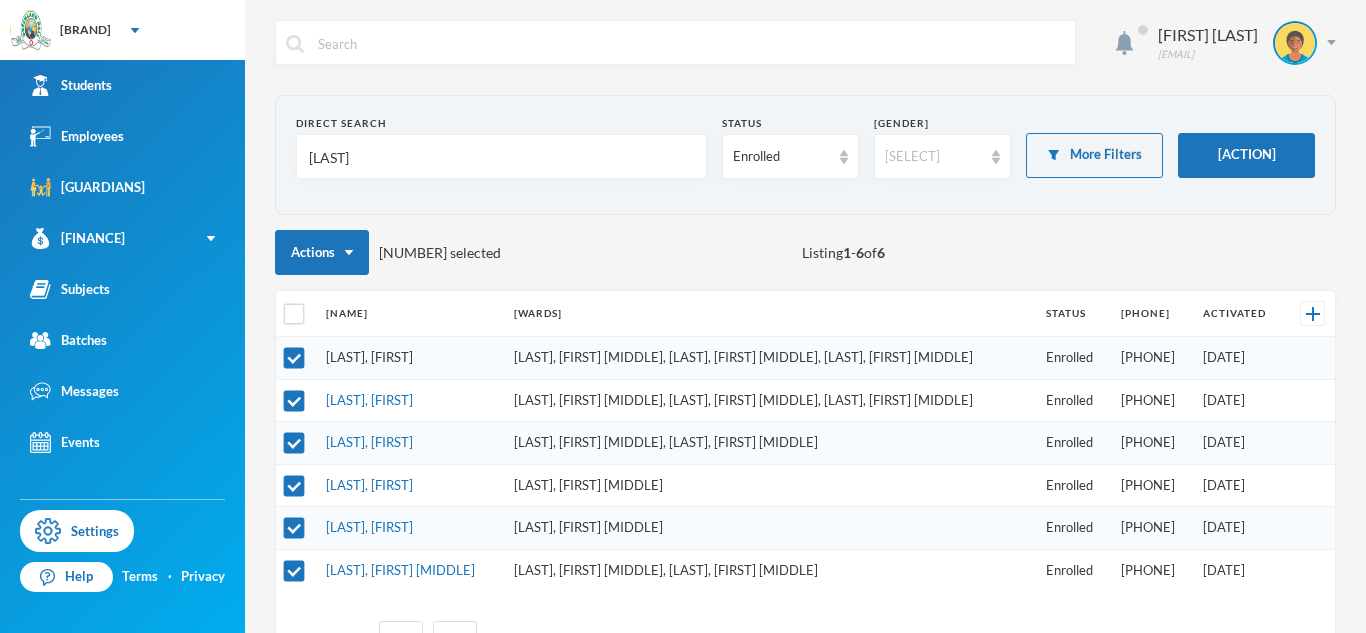 click on "[LAST], [FIRST]" at bounding box center [369, 357] 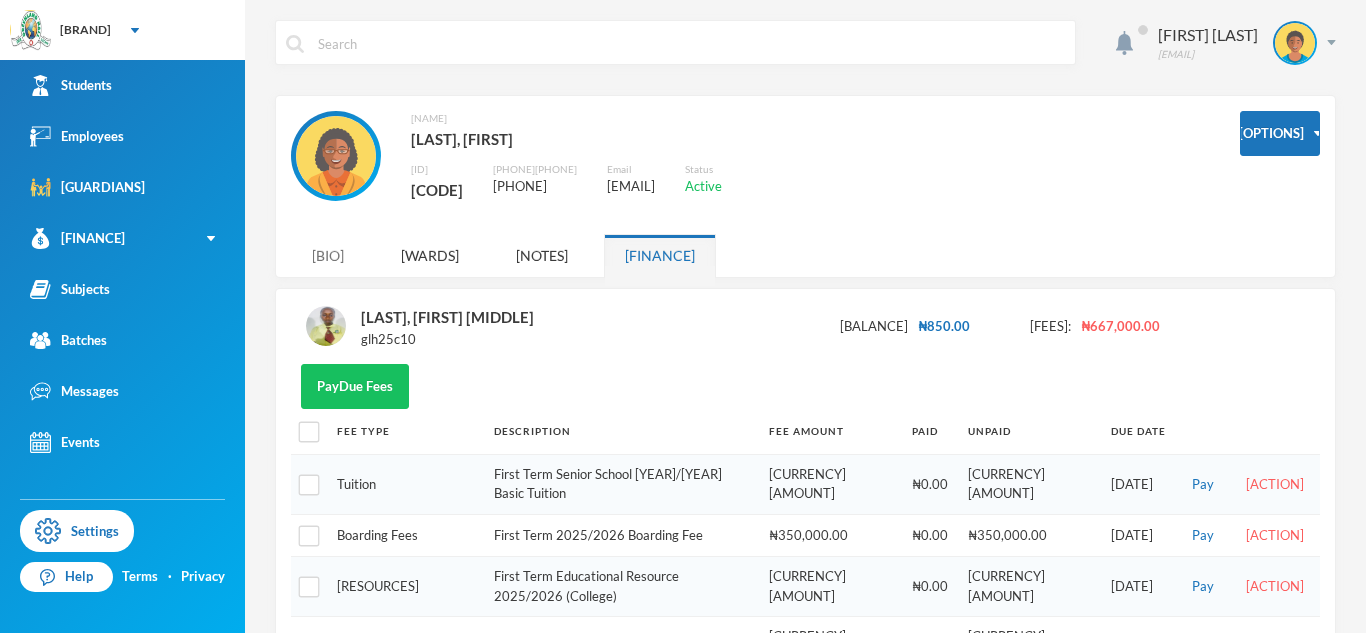 click on "[BIO]" at bounding box center (328, 255) 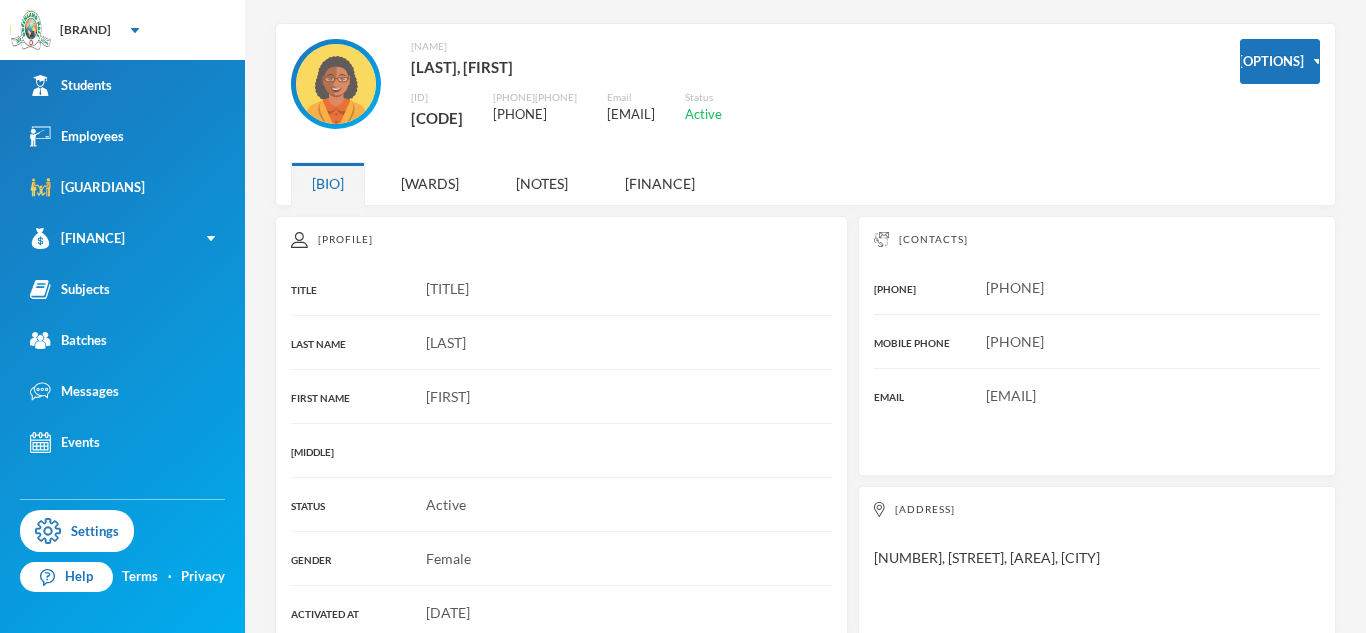 scroll, scrollTop: 98, scrollLeft: 0, axis: vertical 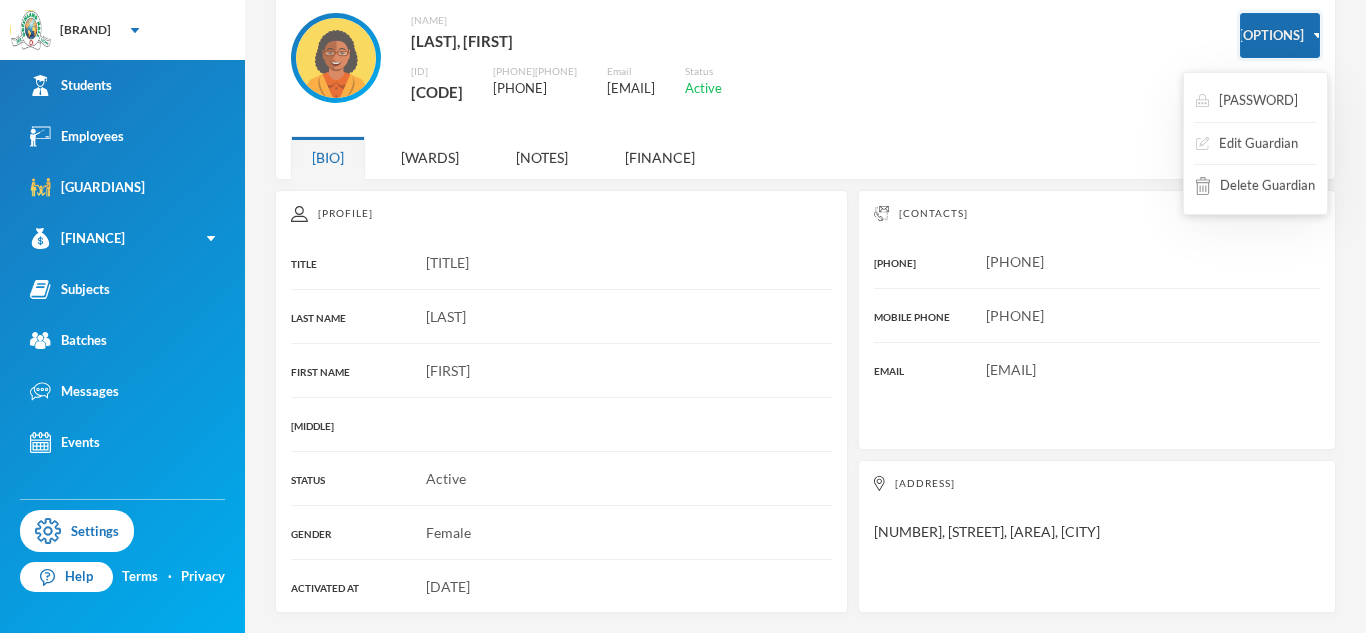 click on "[OPTIONS]" at bounding box center (1280, 35) 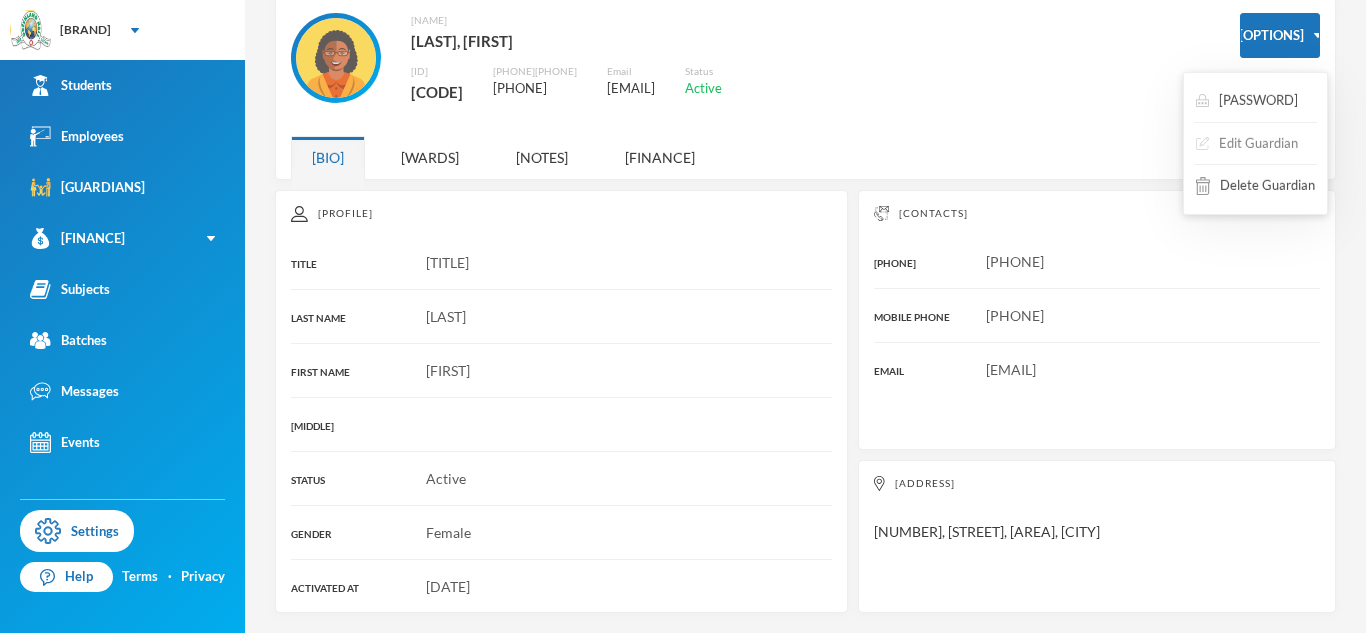 click on "Edit Guardian" at bounding box center (1247, 144) 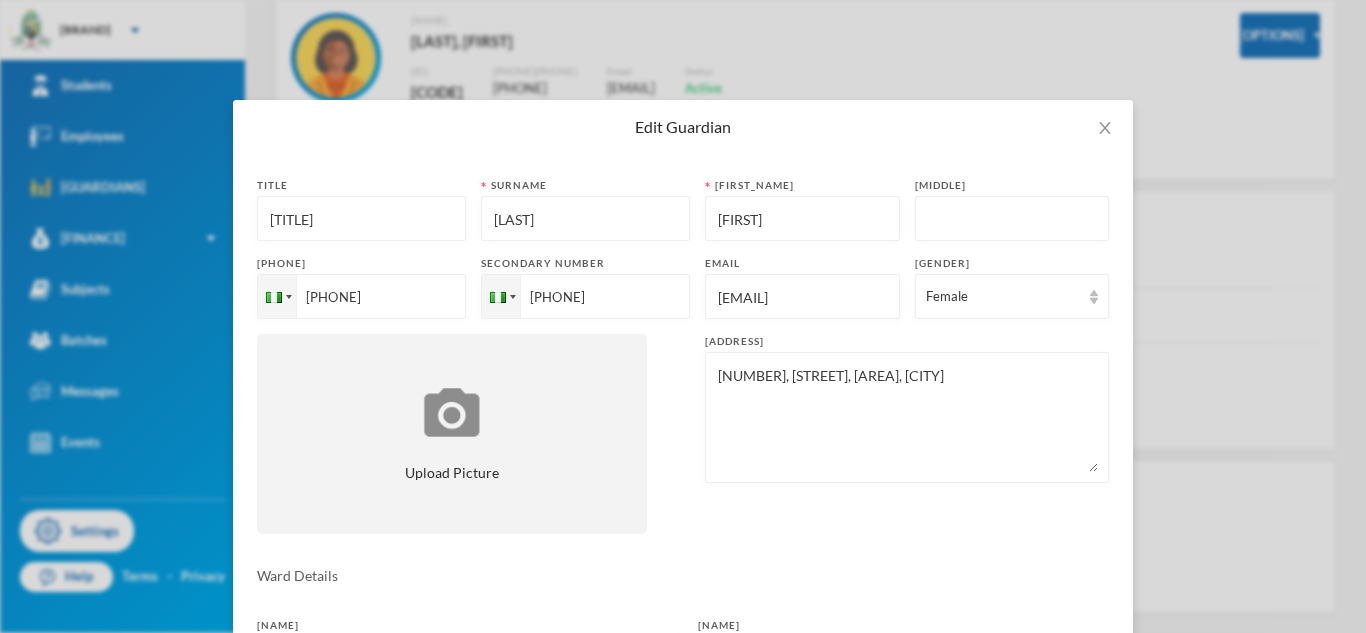 click on "[TITLE]" at bounding box center (361, 219) 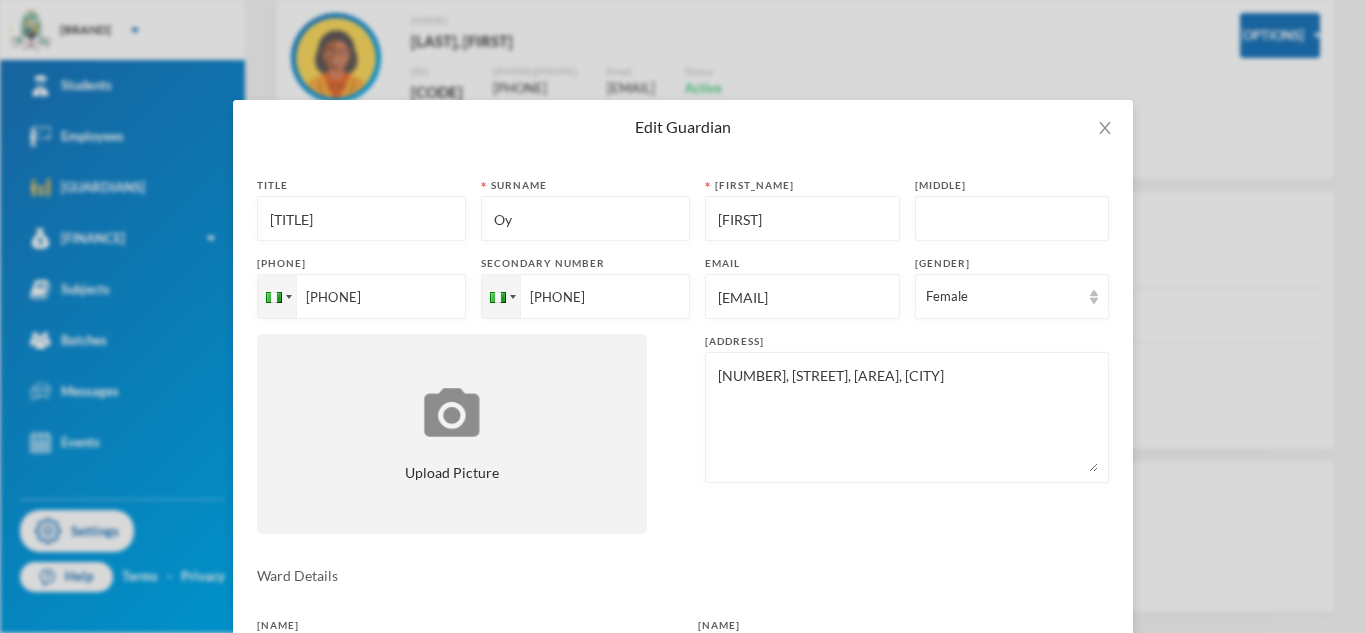 type on "O" 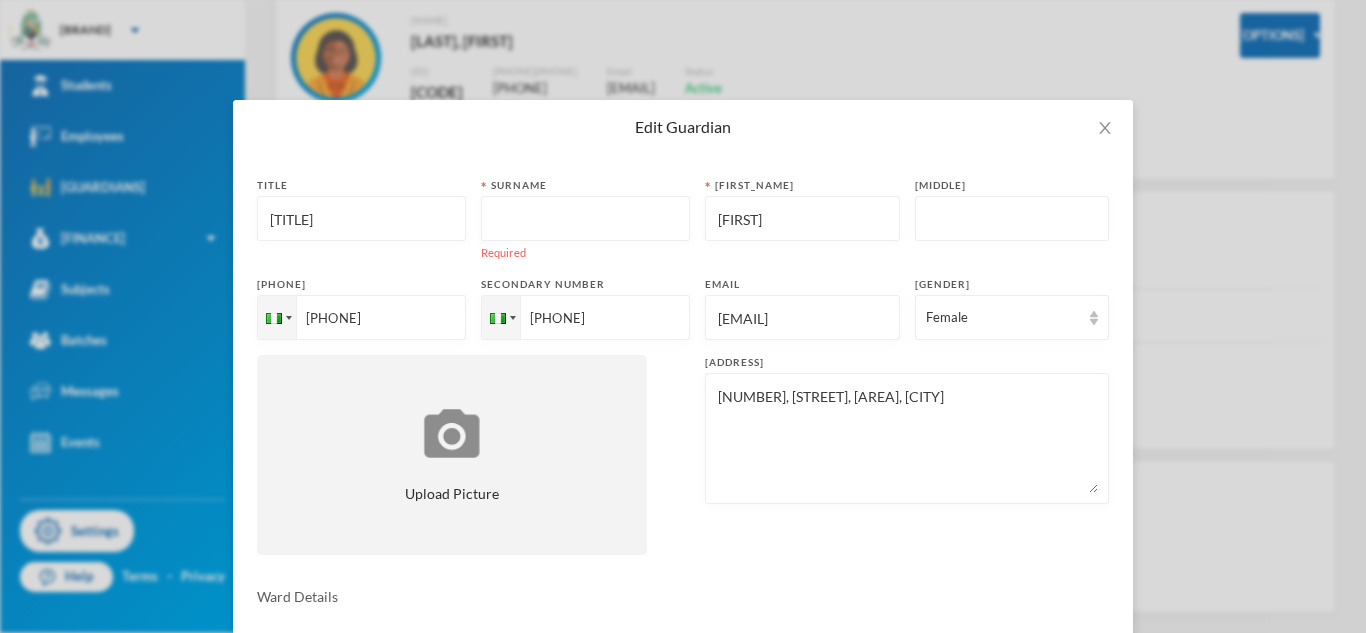 click at bounding box center (585, 219) 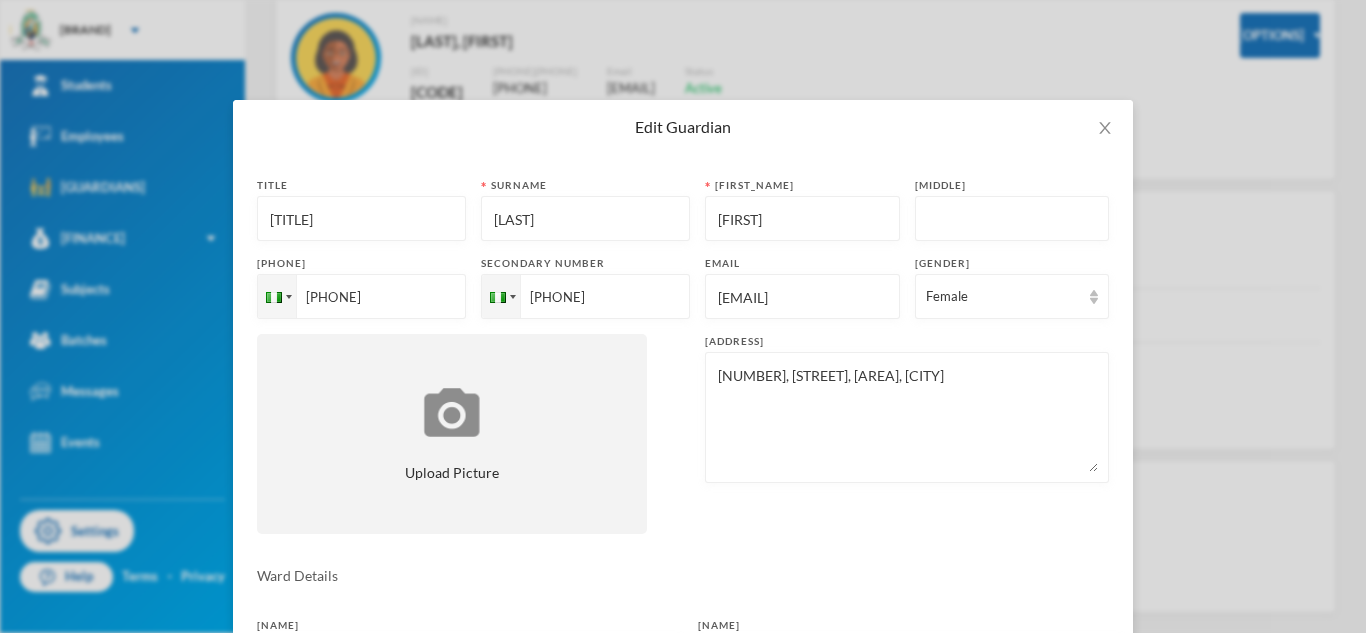 type on "[LAST]" 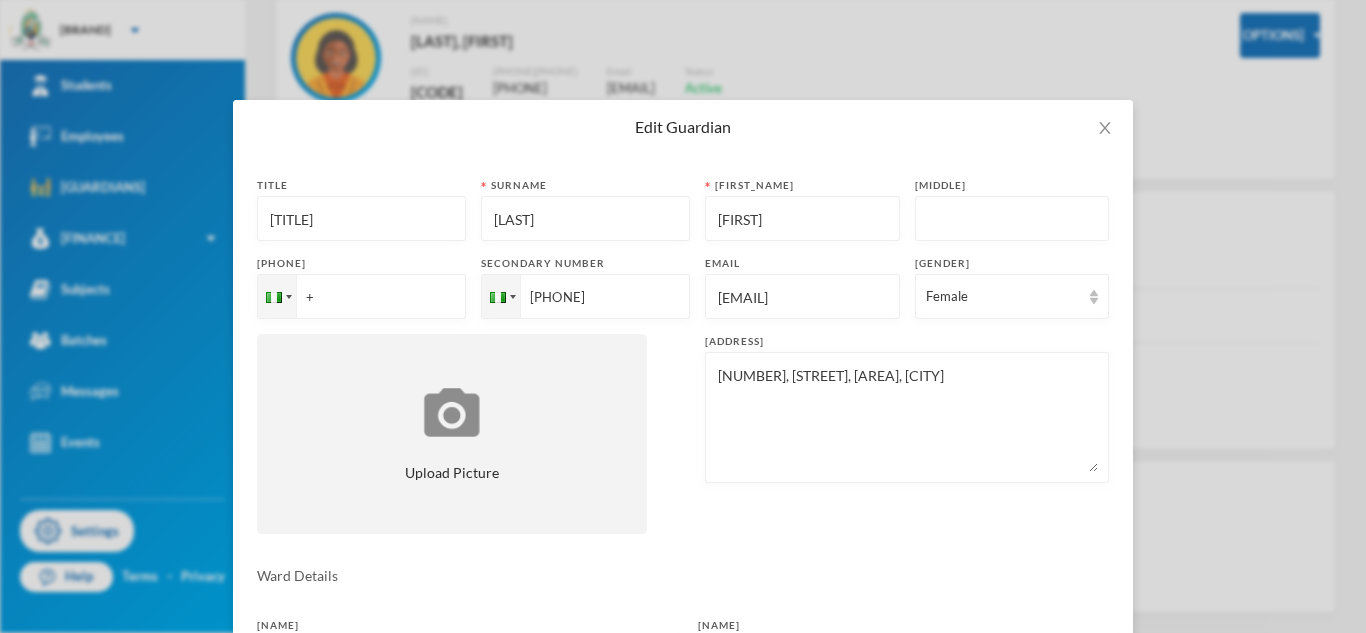 paste on "[PHONE]" 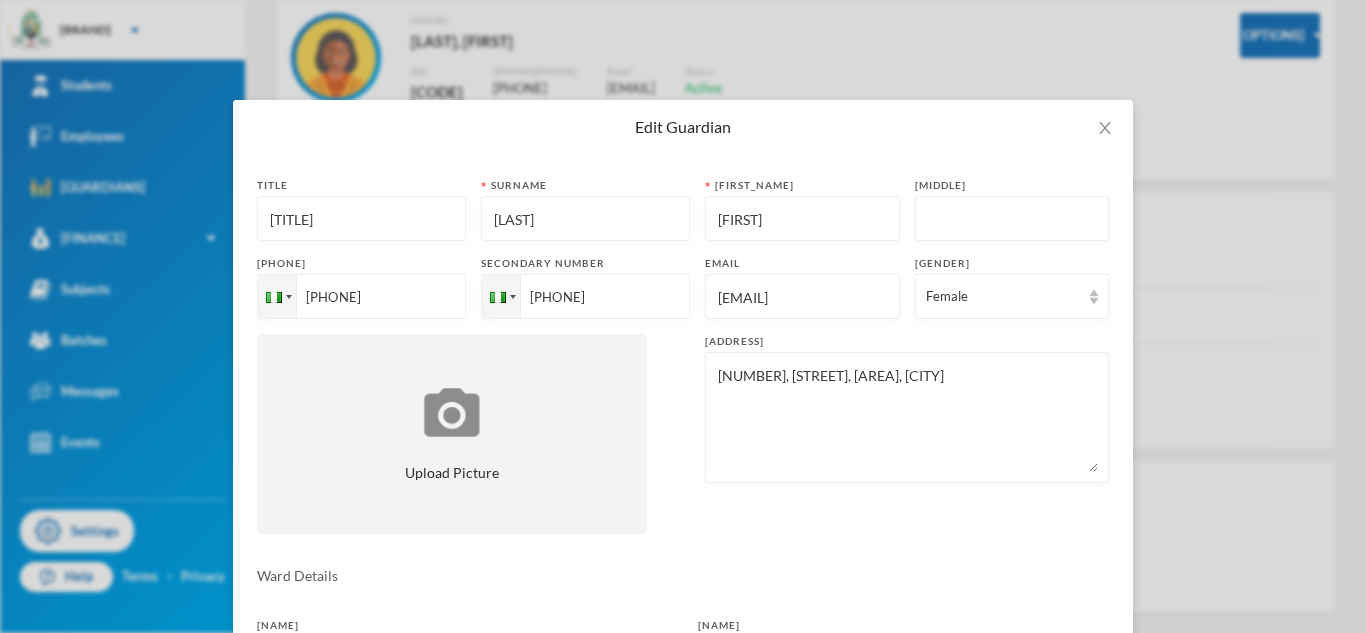 type on "[PHONE]" 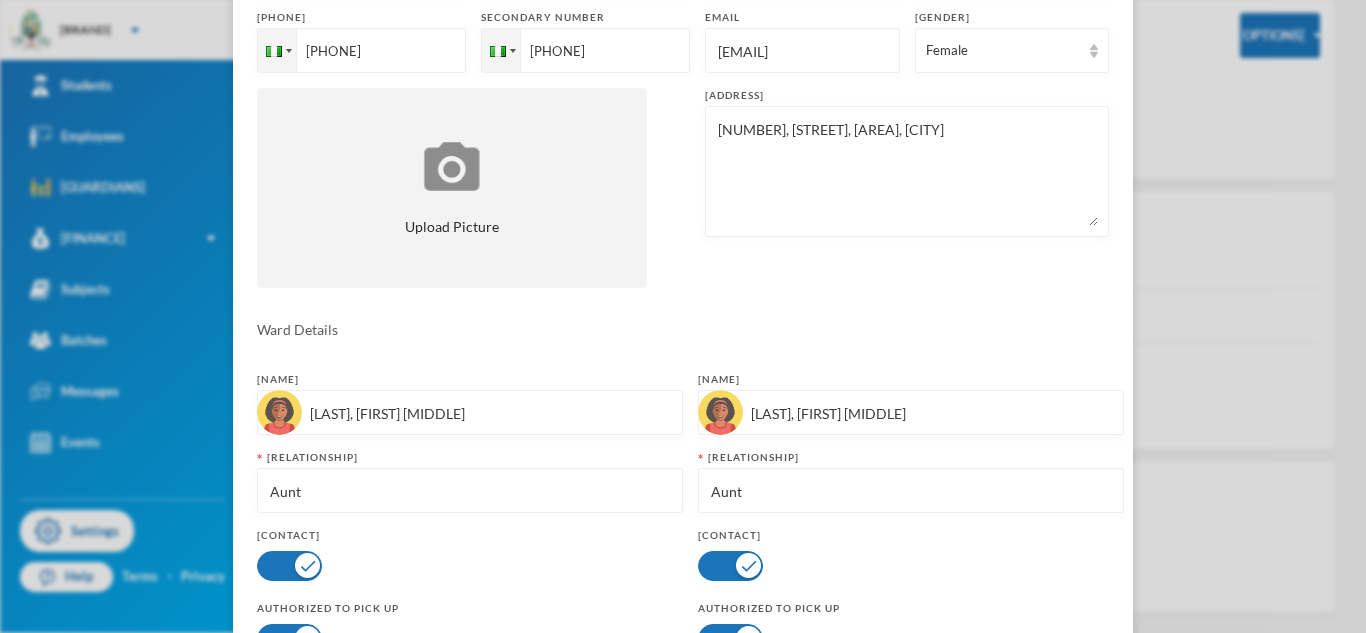 scroll, scrollTop: 0, scrollLeft: 0, axis: both 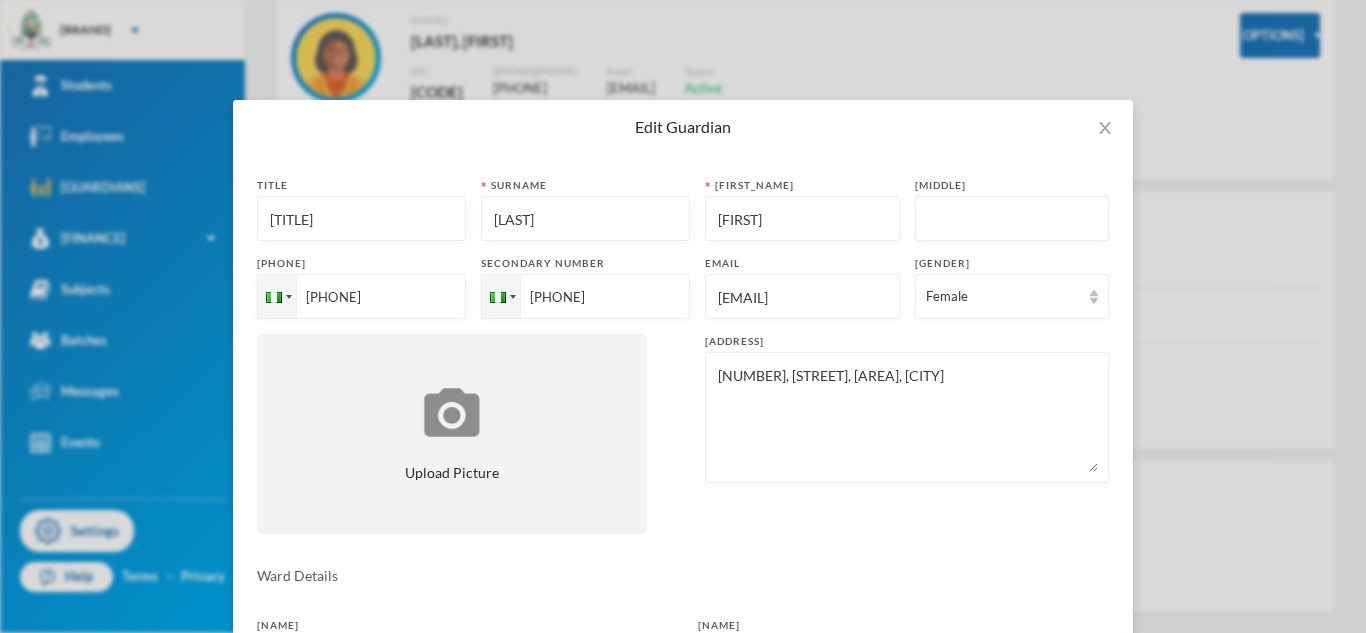 type on "[PHONE]" 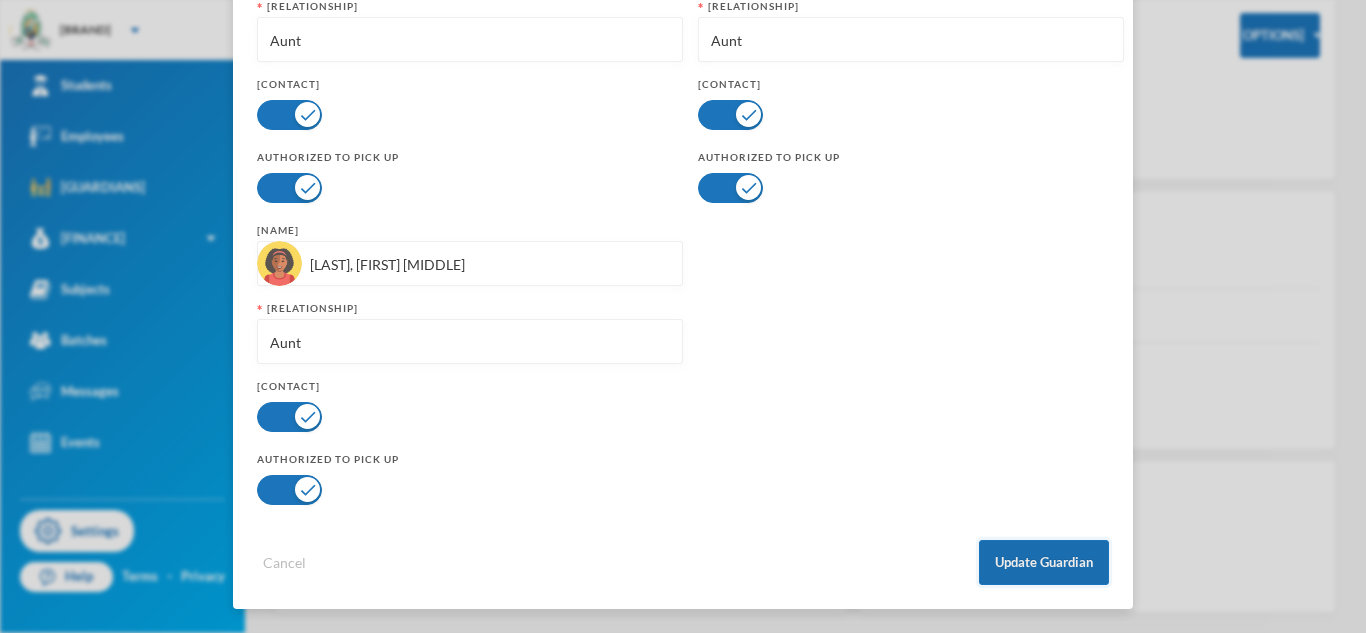 click on "Update Guardian" at bounding box center (1044, 562) 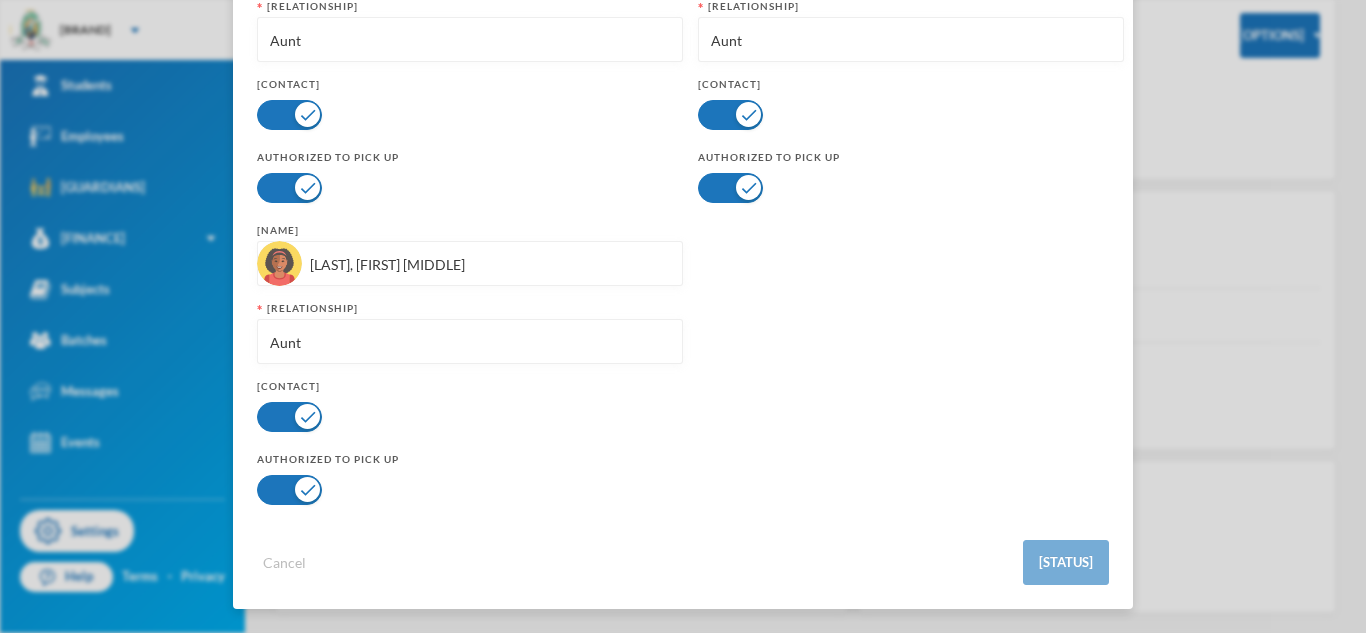 click on "Aunt" at bounding box center [470, 342] 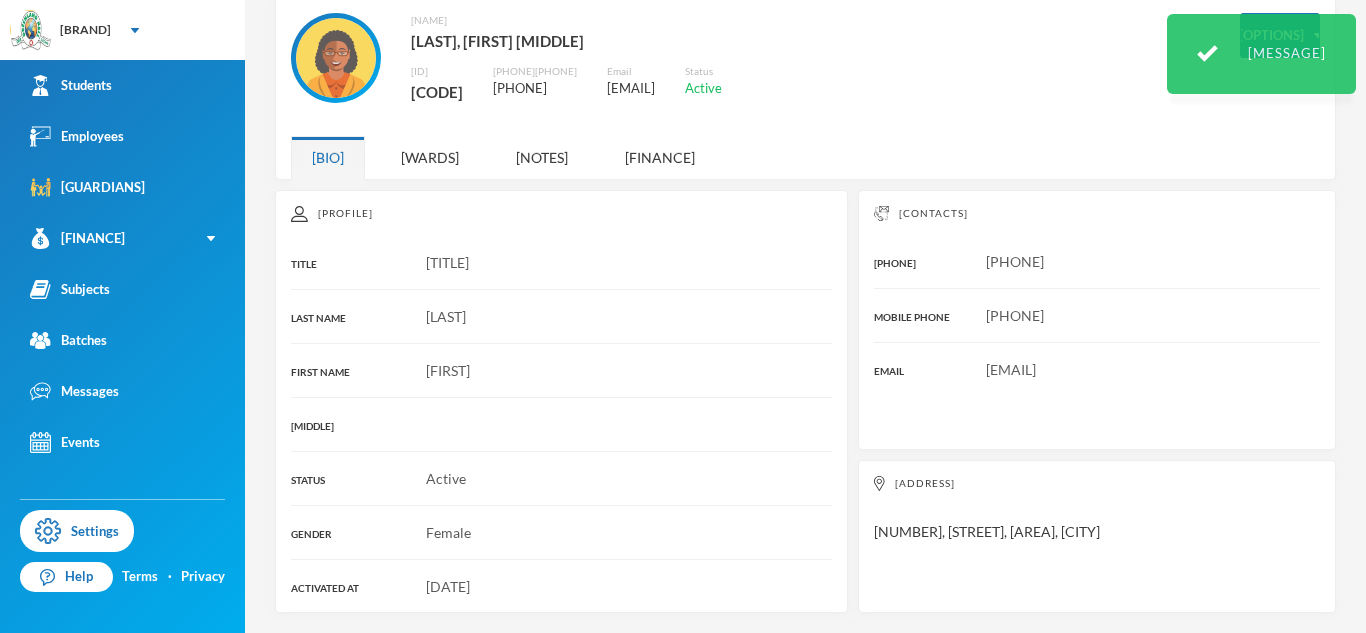 scroll, scrollTop: 597, scrollLeft: 0, axis: vertical 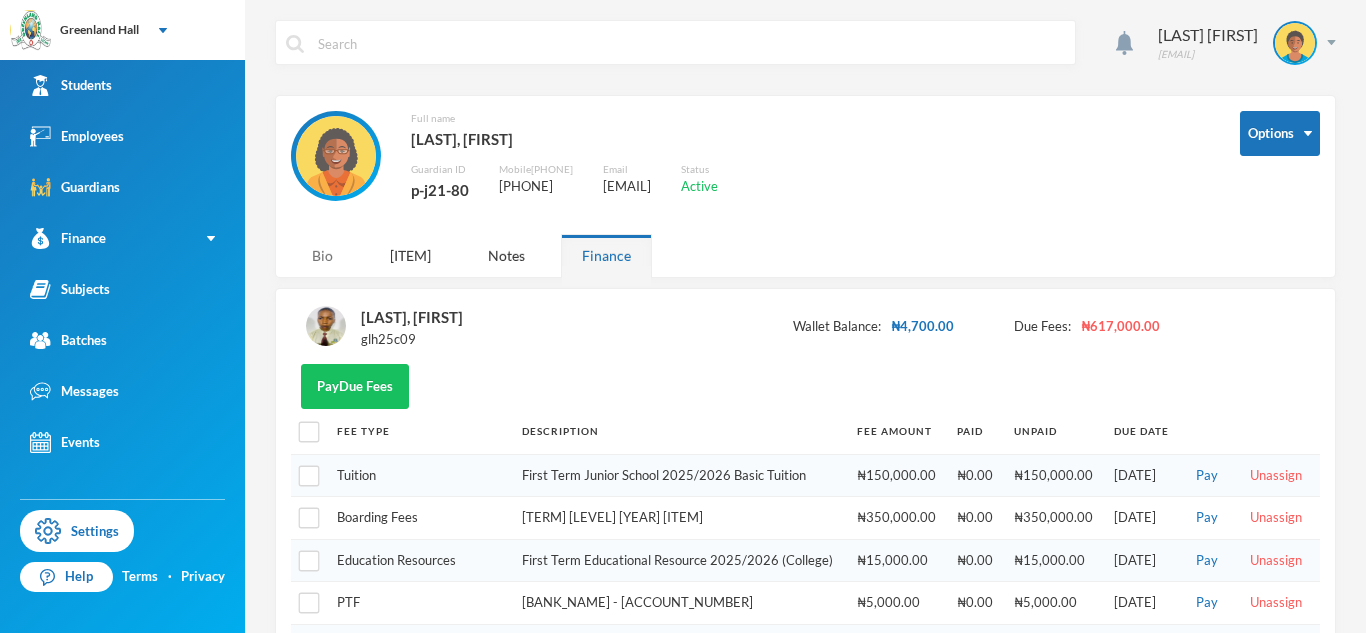click on "Bio" at bounding box center [322, 255] 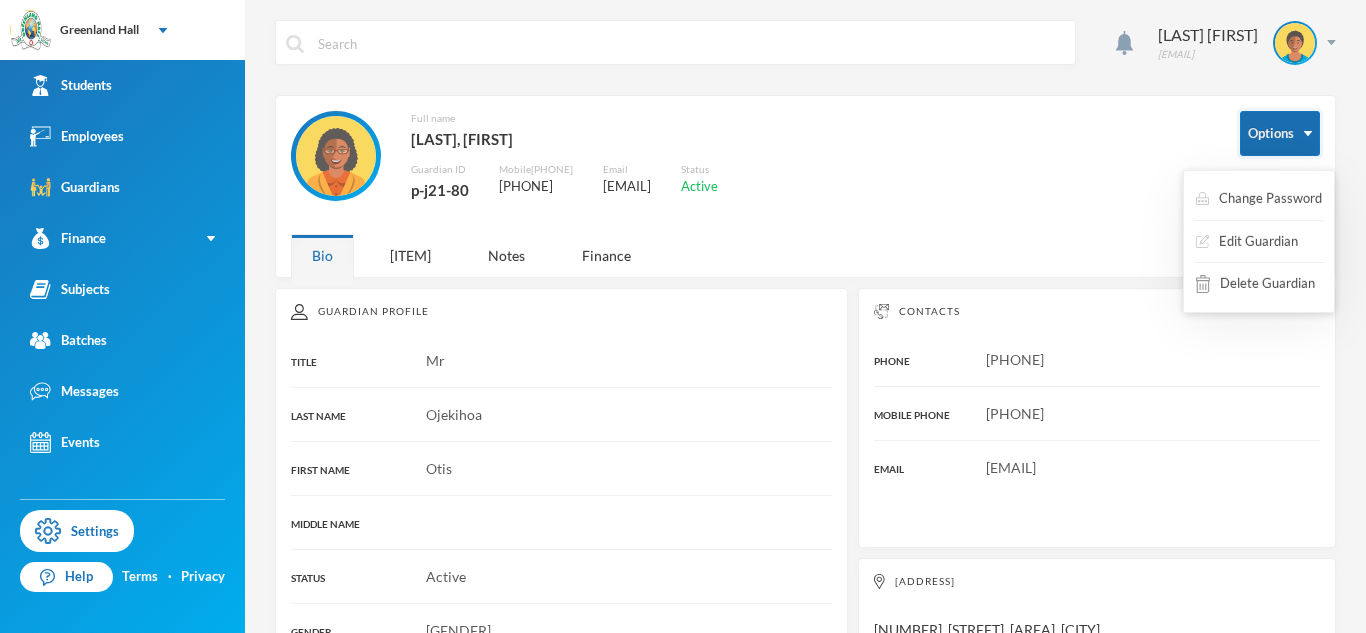 click on "Options" at bounding box center (1280, 133) 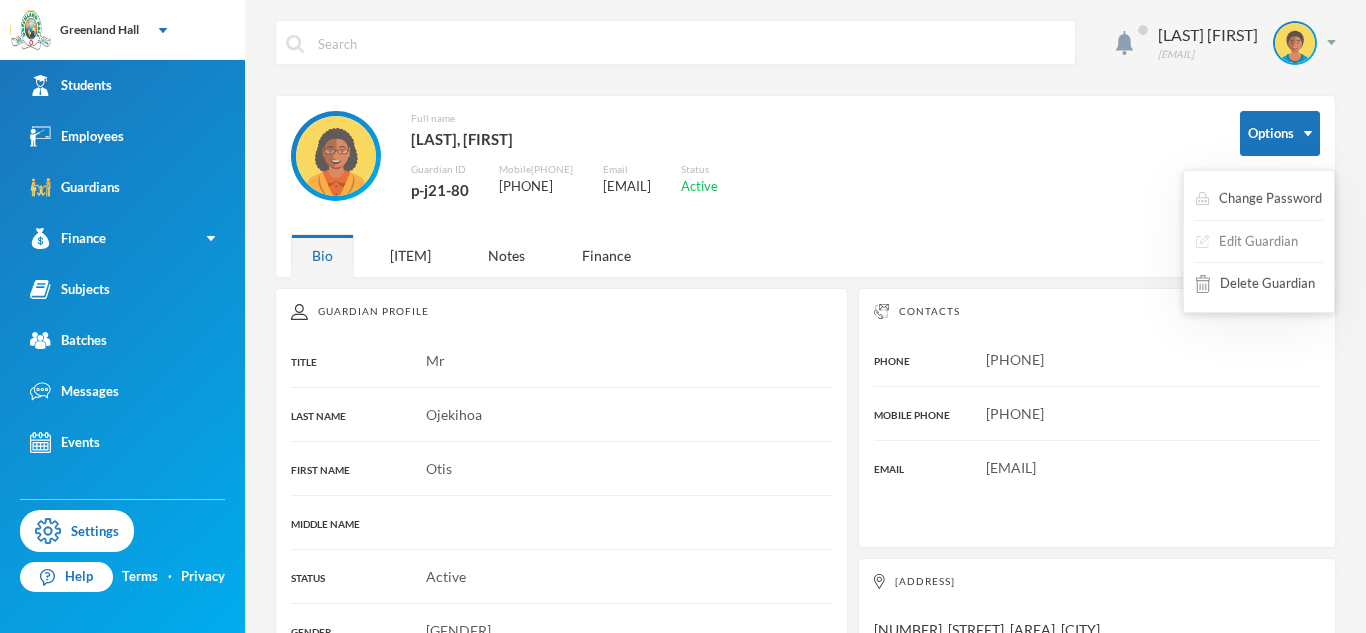 click on "Edit Guardian" at bounding box center (1247, 242) 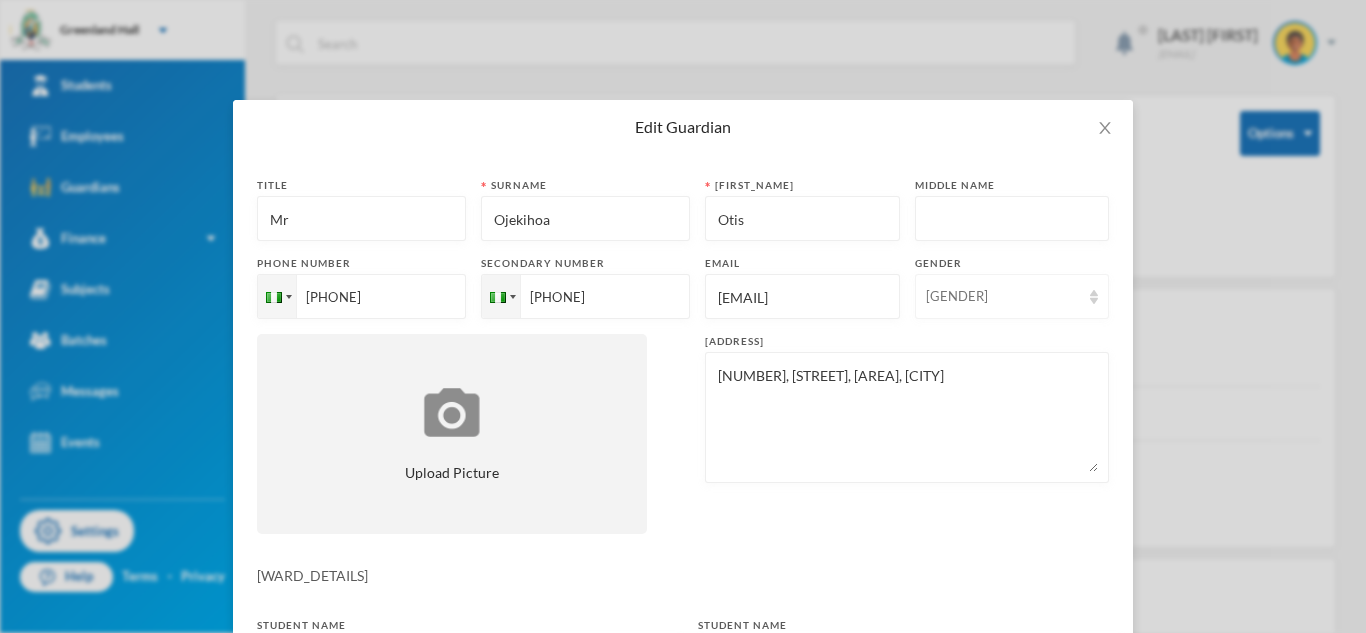 click on "[GENDER]" at bounding box center [1003, 297] 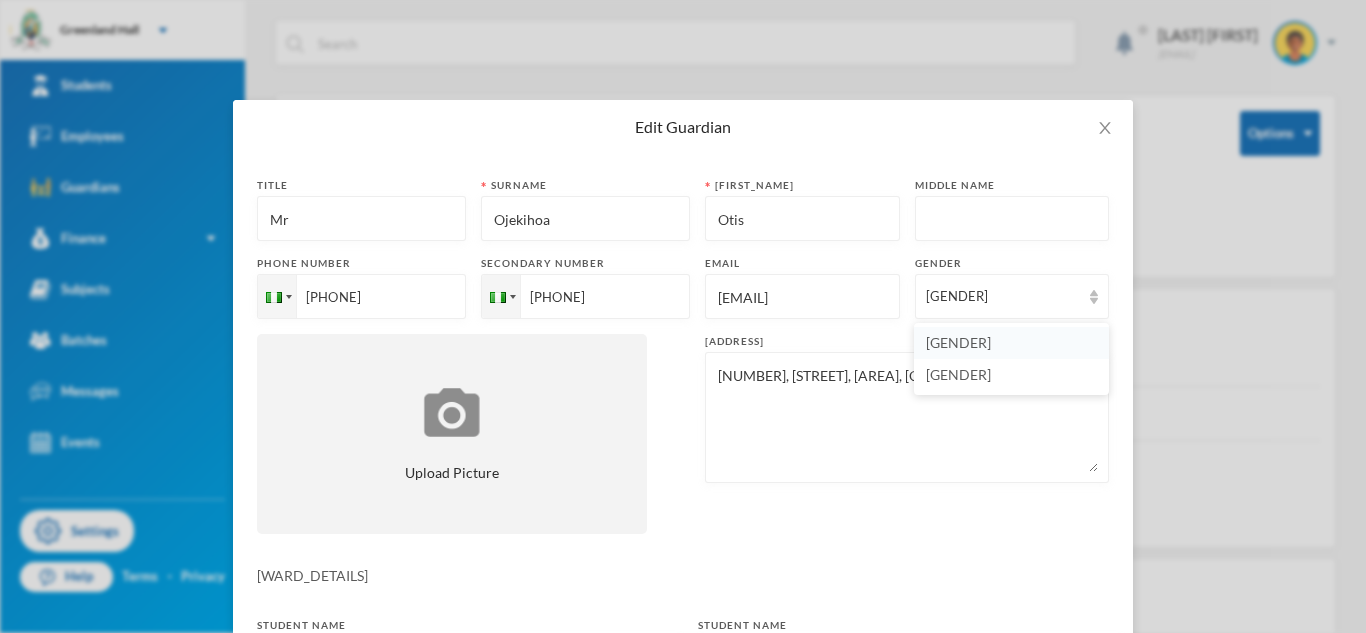 click on "[GENDER]" at bounding box center [1011, 343] 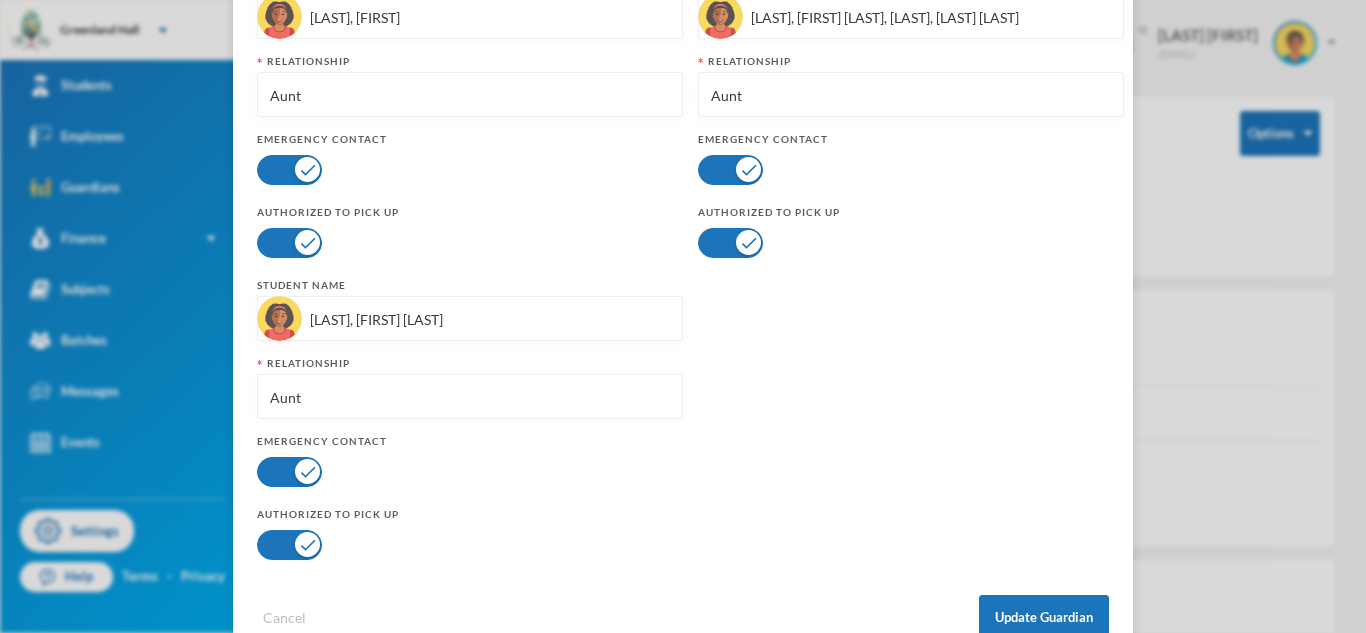 scroll, scrollTop: 647, scrollLeft: 0, axis: vertical 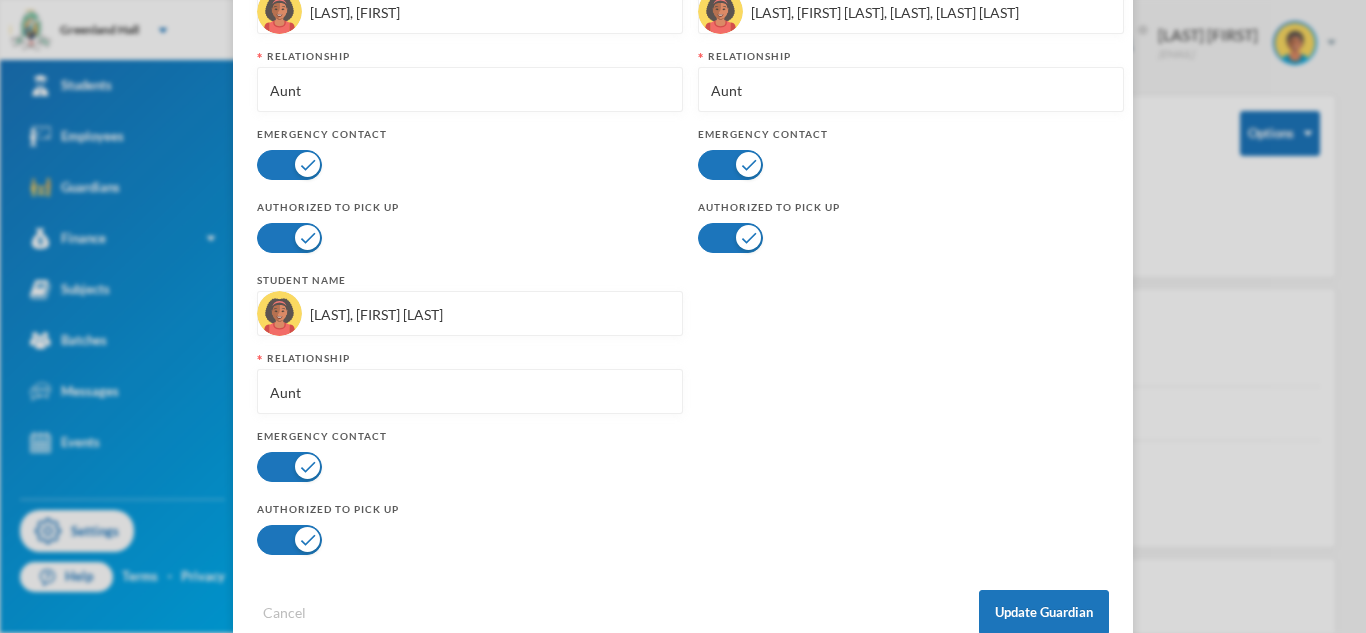 click on "Aunt" at bounding box center [470, 392] 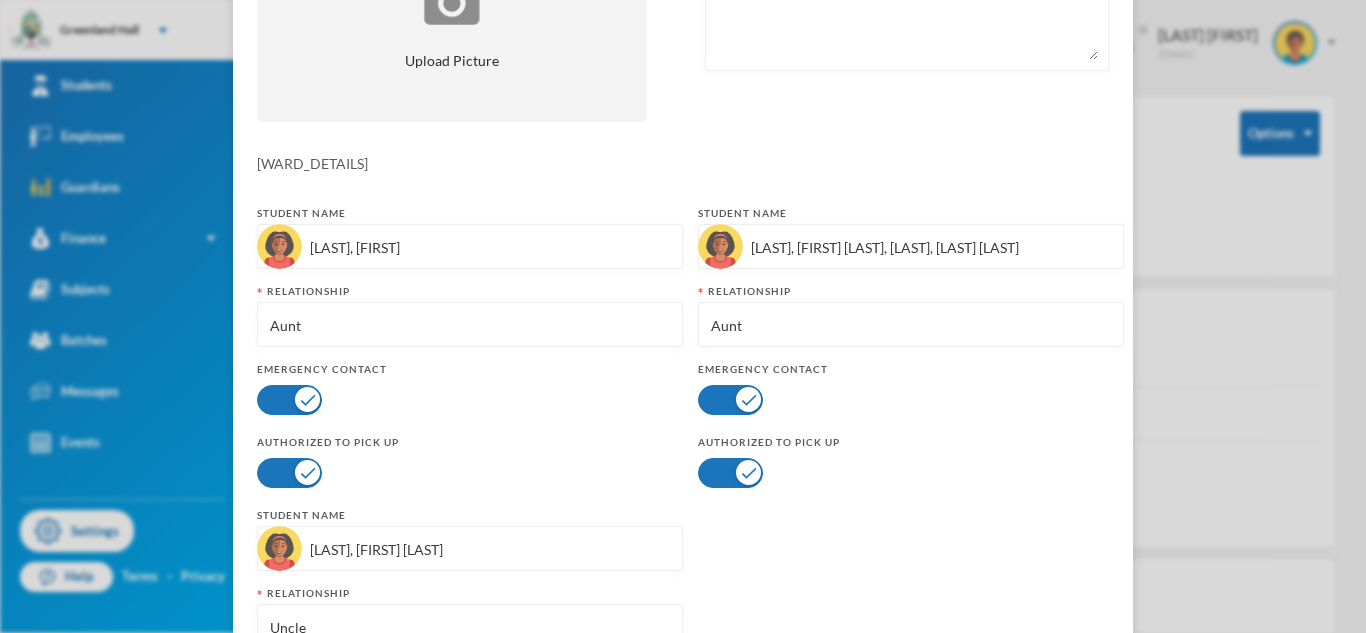 scroll, scrollTop: 386, scrollLeft: 0, axis: vertical 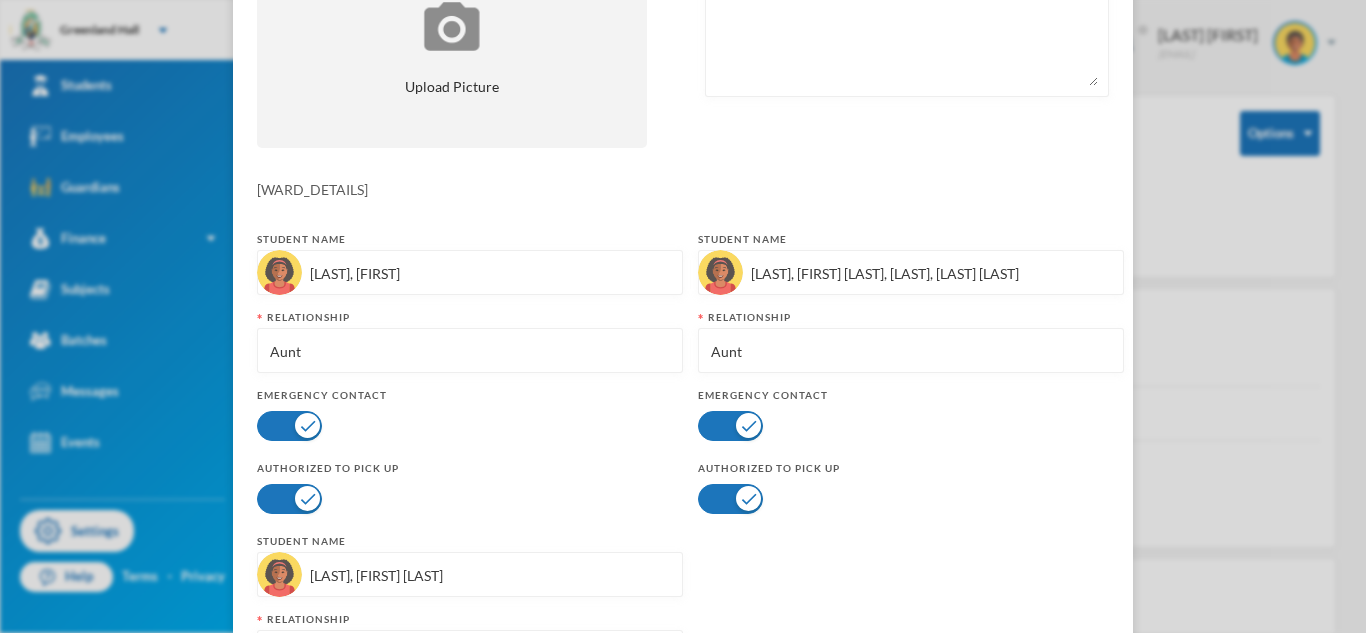type on "Uncle" 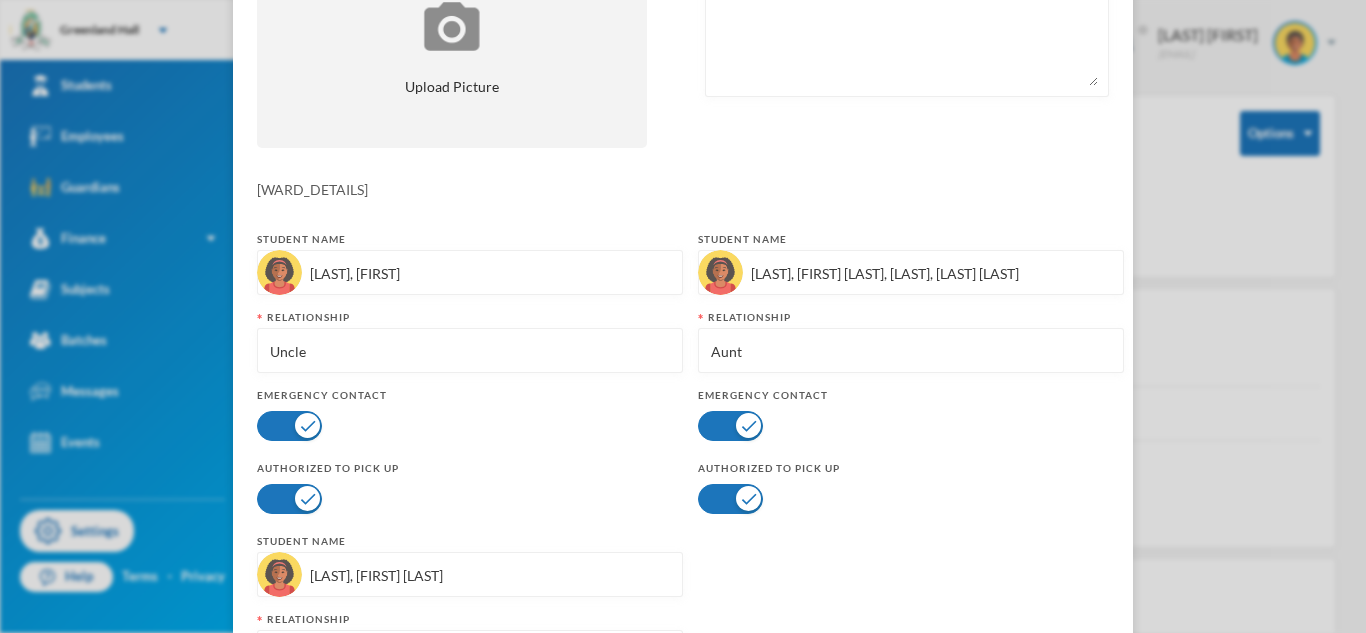 type on "Uncle" 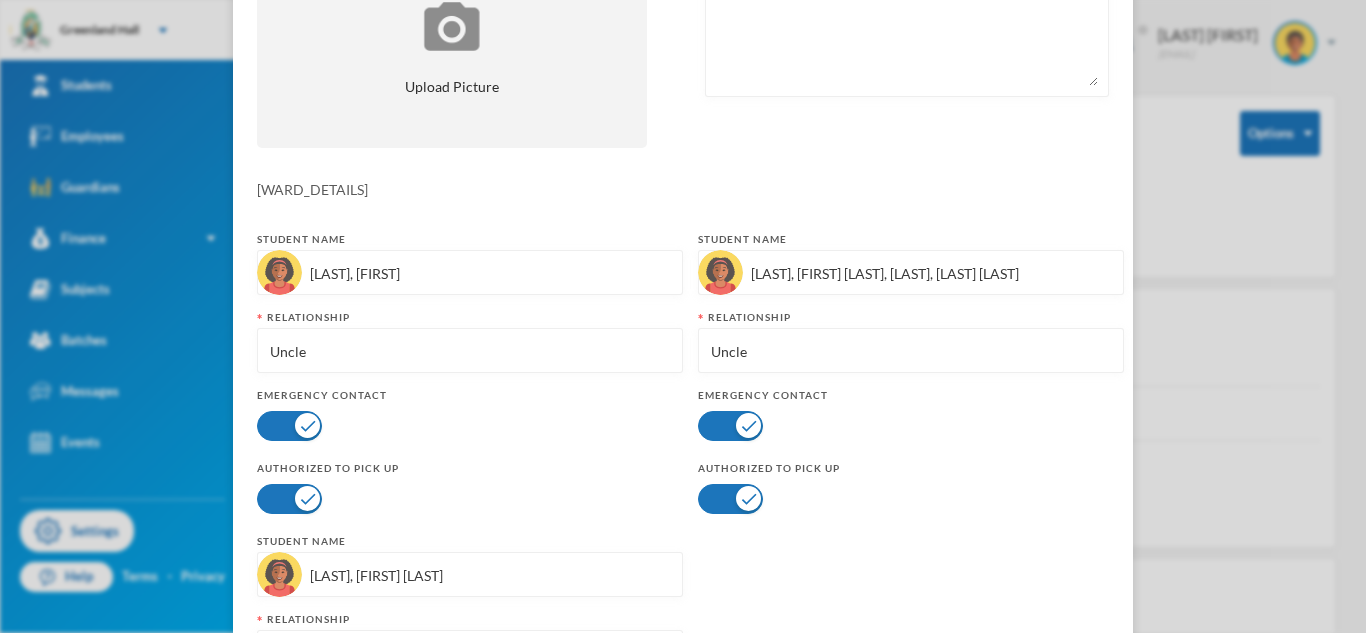 scroll, scrollTop: 697, scrollLeft: 0, axis: vertical 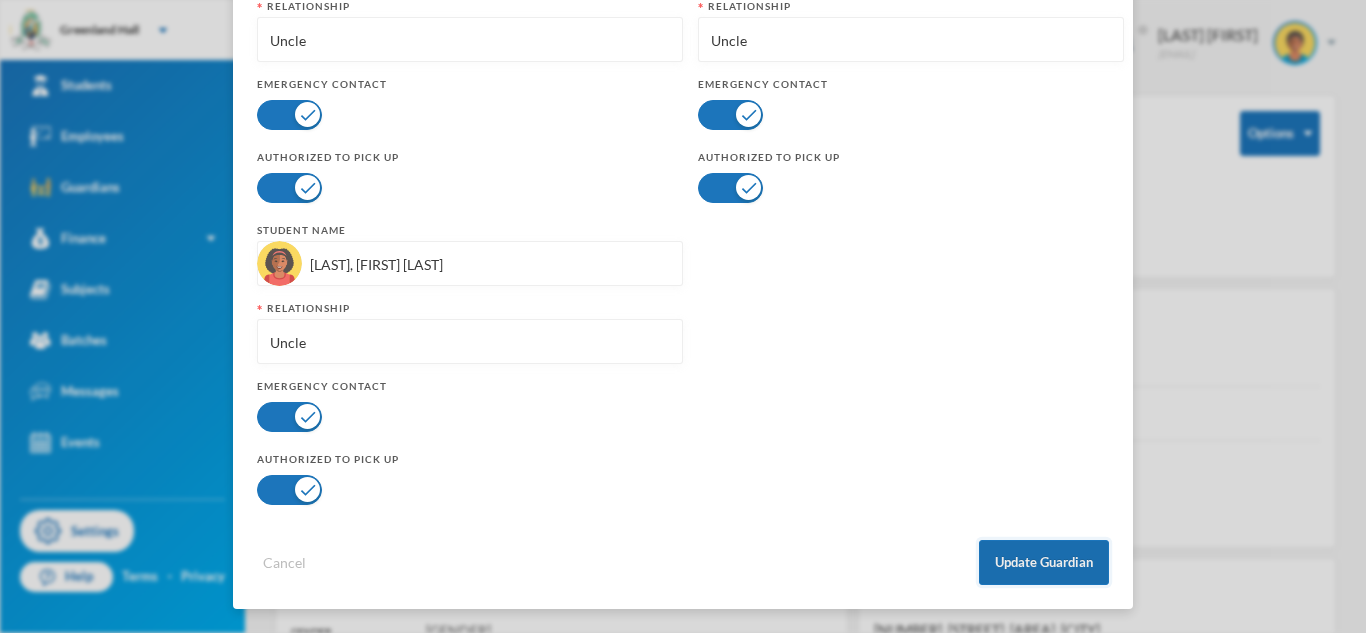 type on "Uncle" 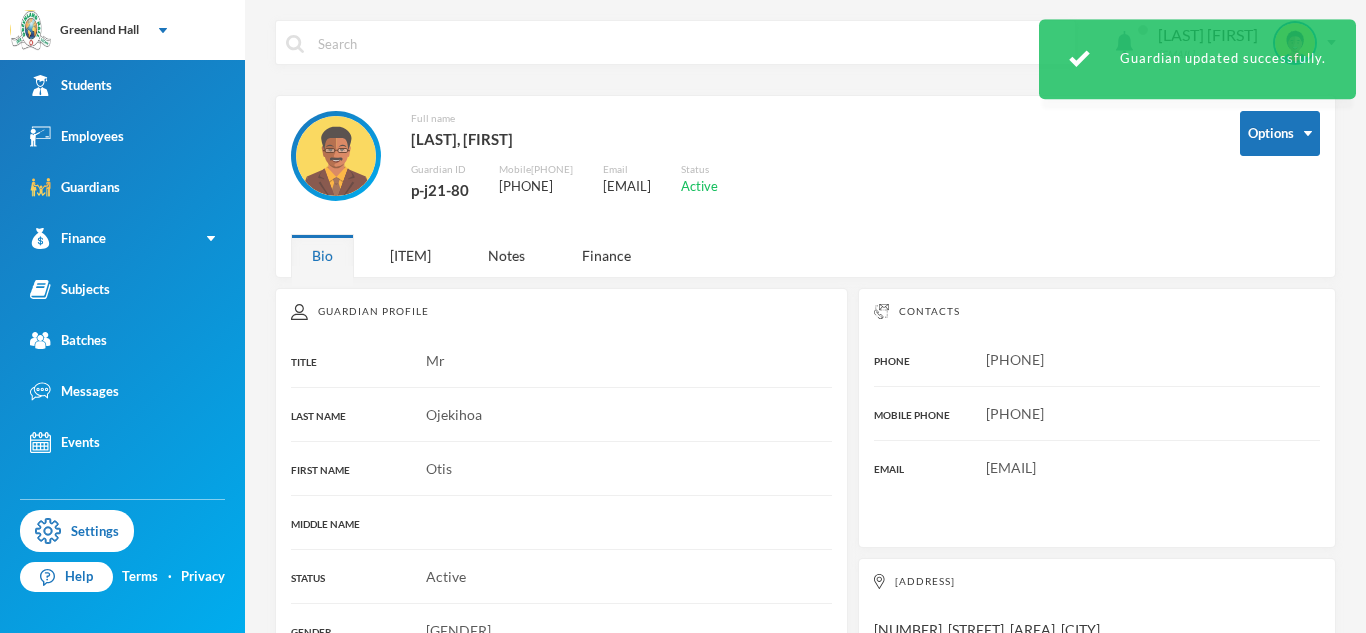 scroll, scrollTop: 597, scrollLeft: 0, axis: vertical 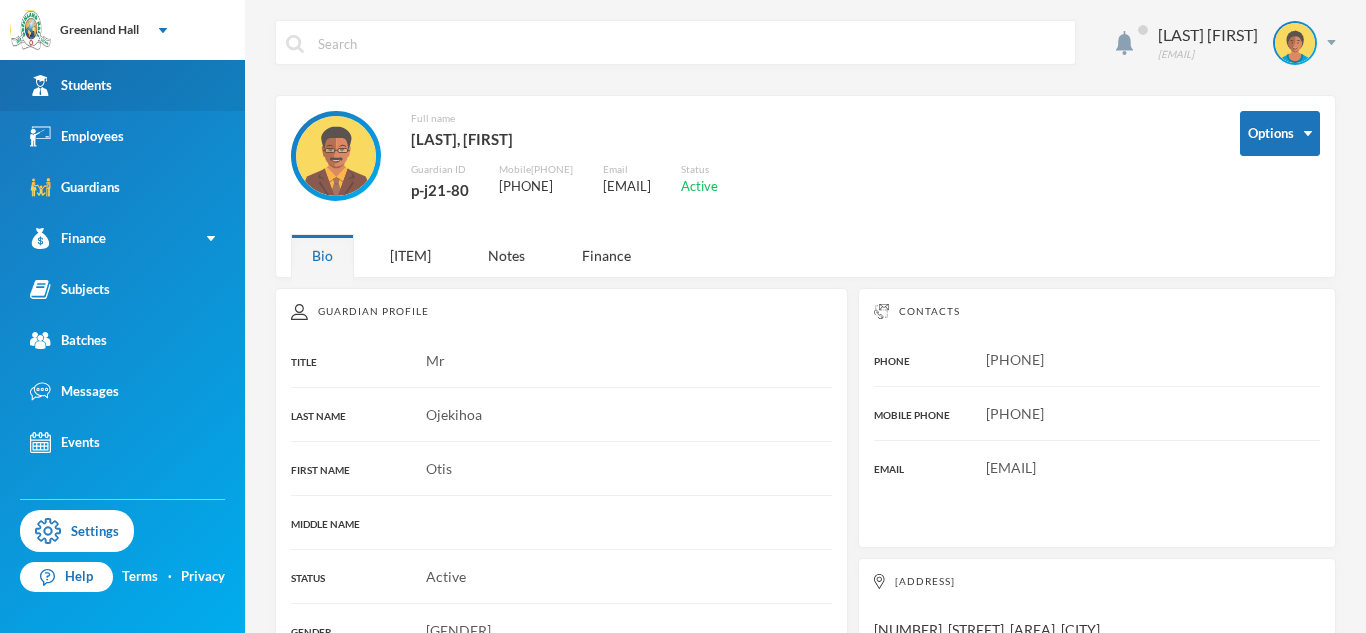 click on "Students" at bounding box center [122, 85] 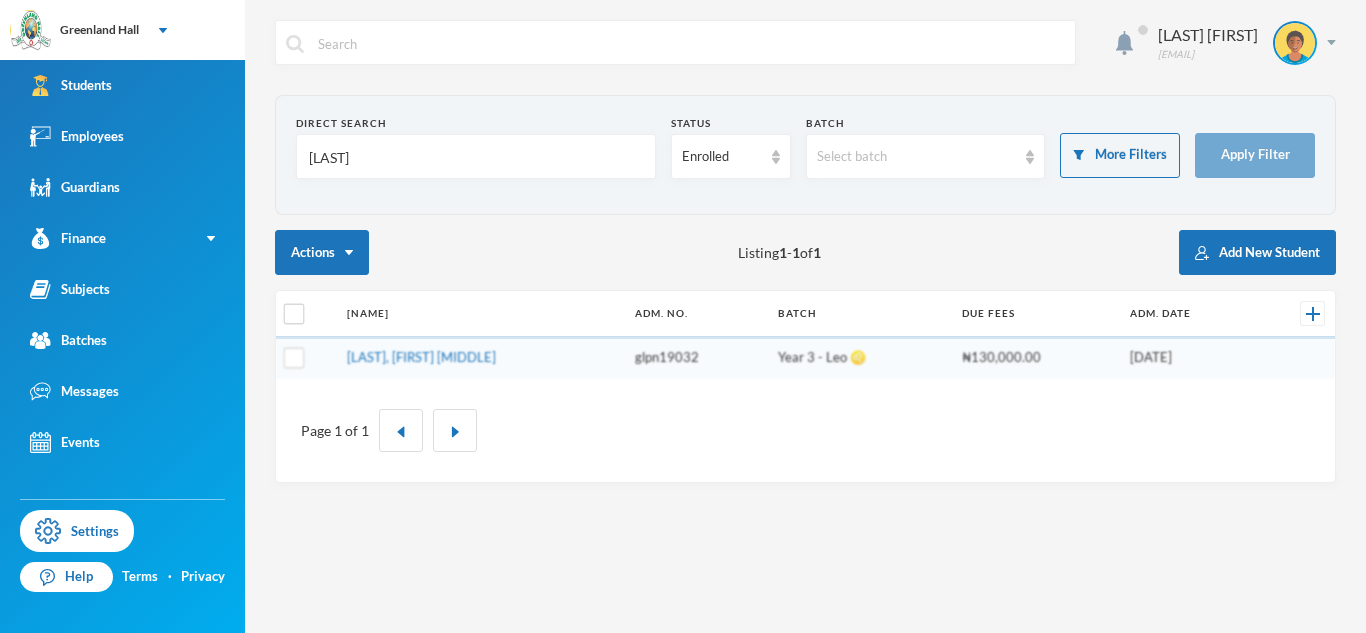 click on "[LAST]" at bounding box center (476, 157) 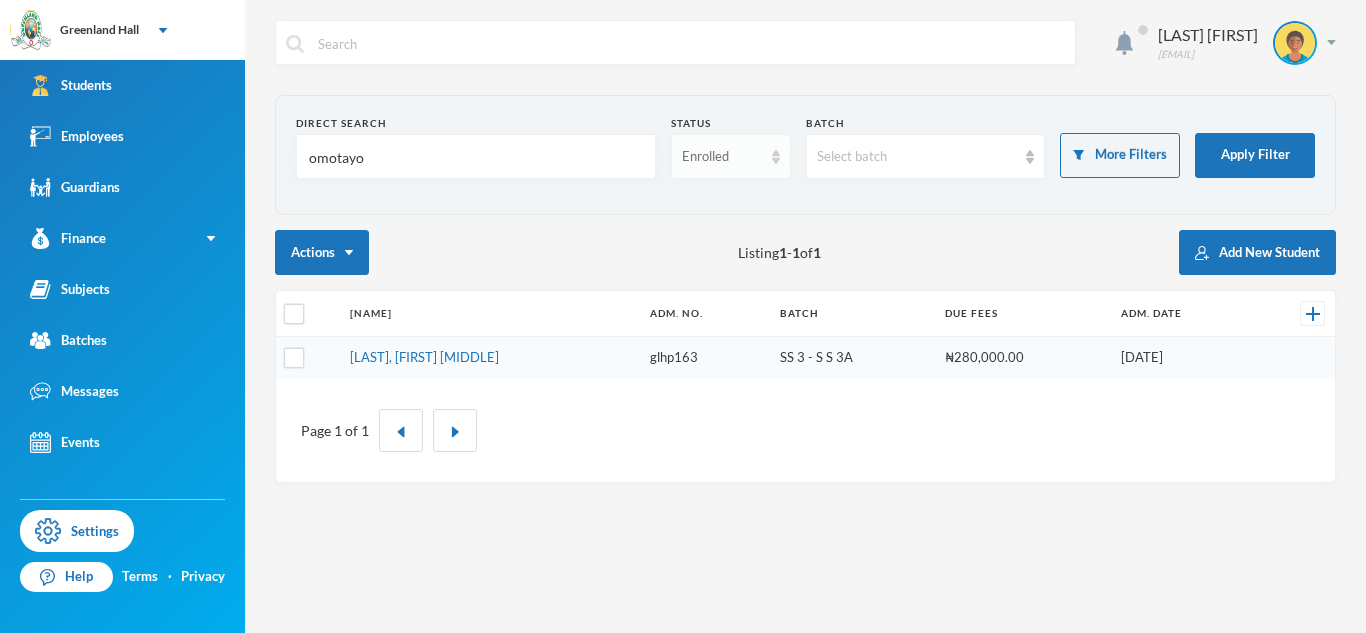 type on "omotayo" 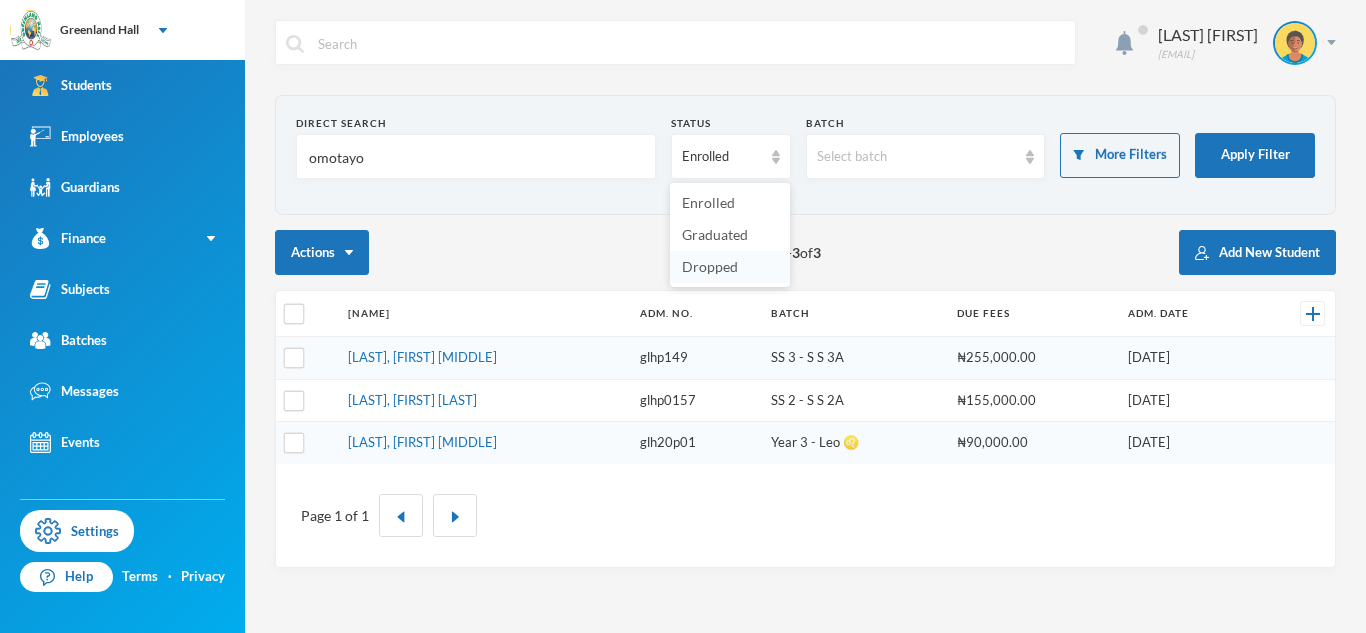 click on "Dropped" at bounding box center [710, 266] 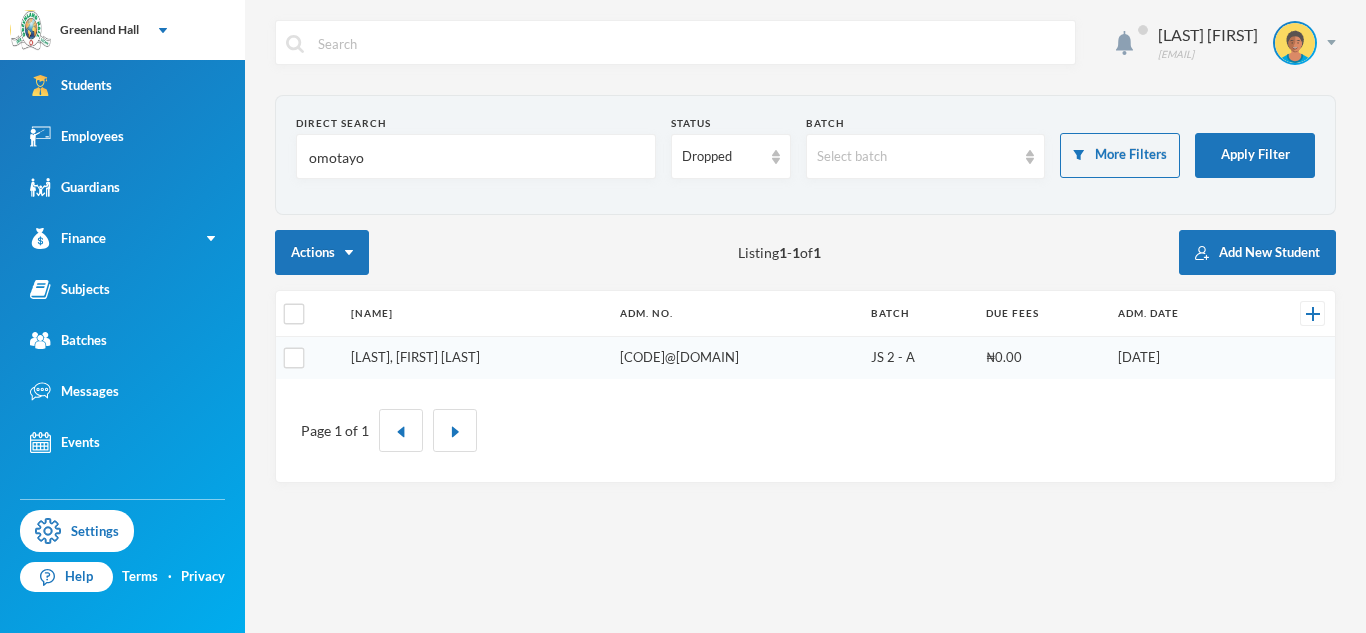 click on "Omotayo, Iremide Chukwuyenum" at bounding box center (415, 357) 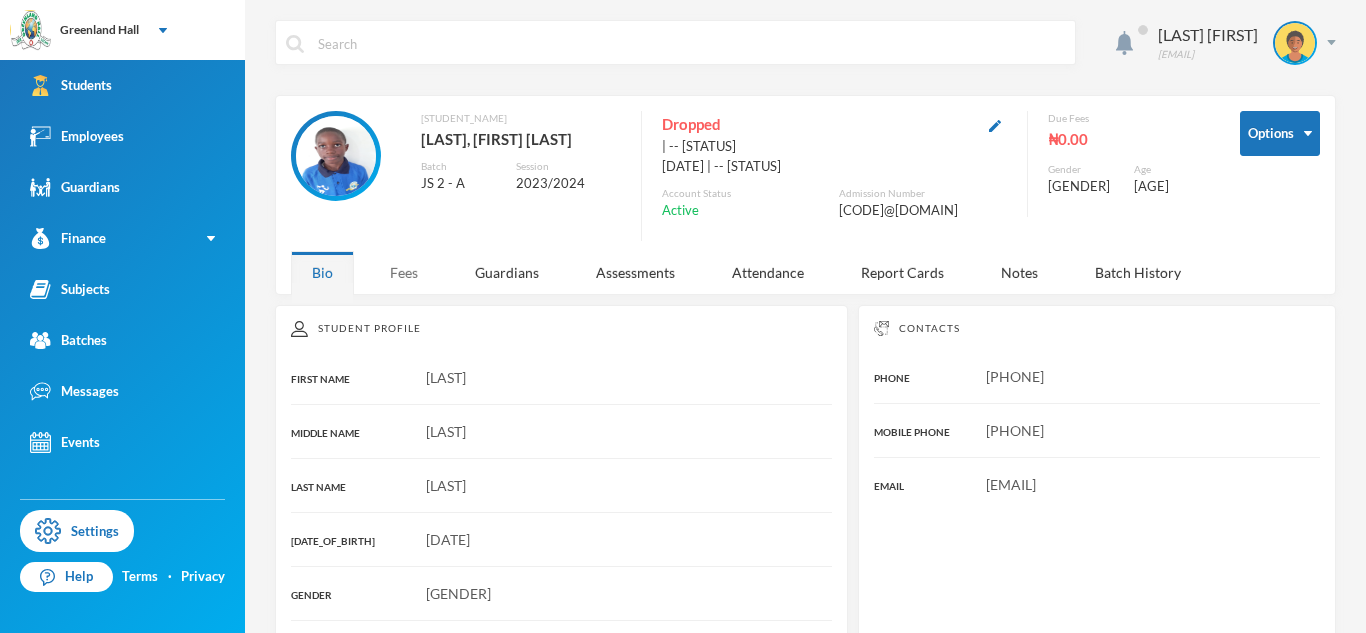 click on "Fees" at bounding box center [404, 272] 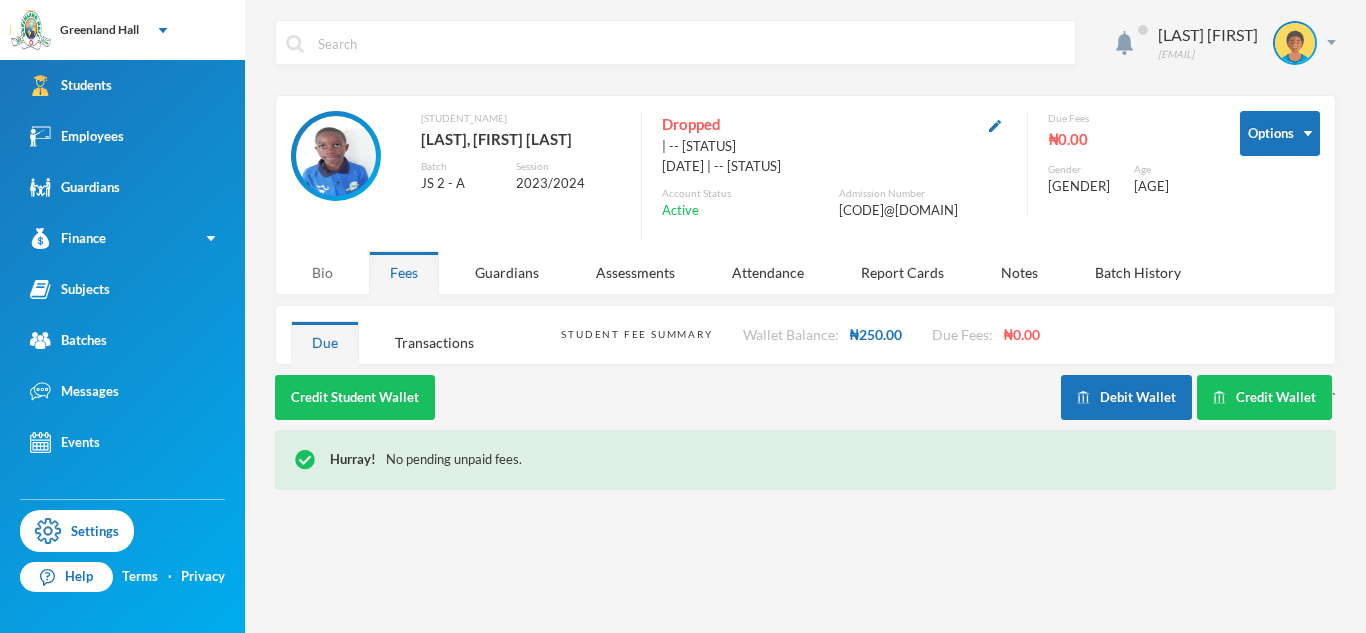 click on "[BIO]" at bounding box center [322, 272] 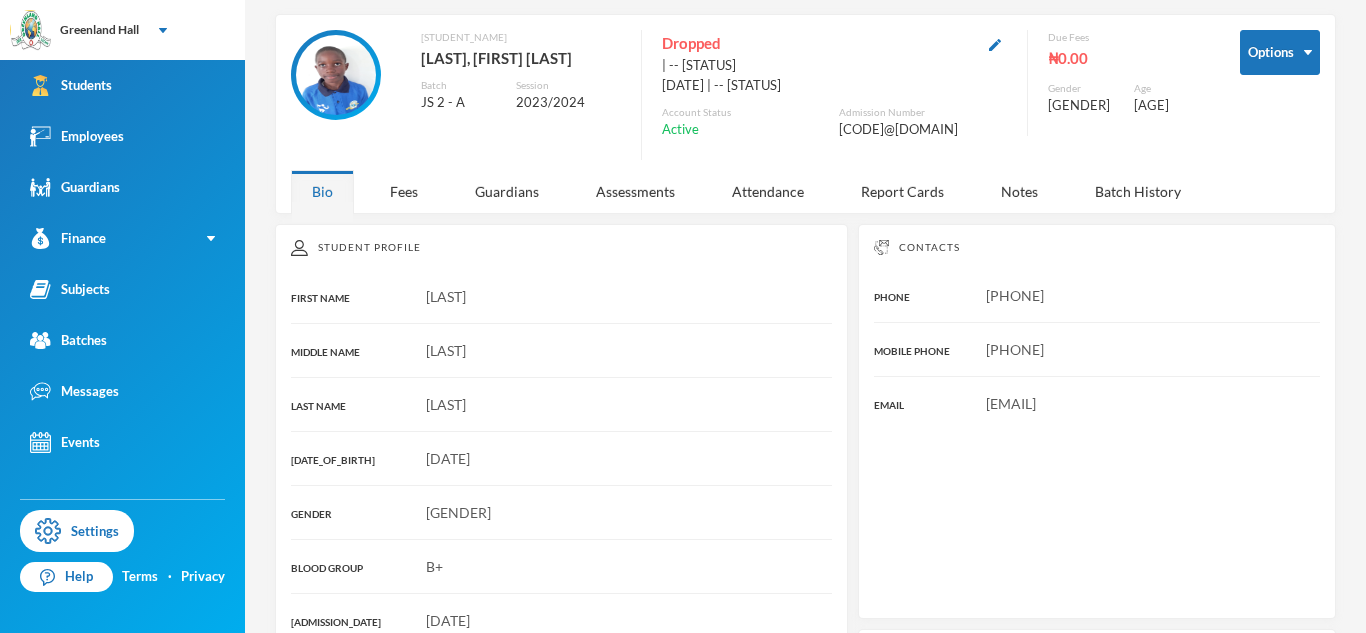 scroll, scrollTop: 64, scrollLeft: 0, axis: vertical 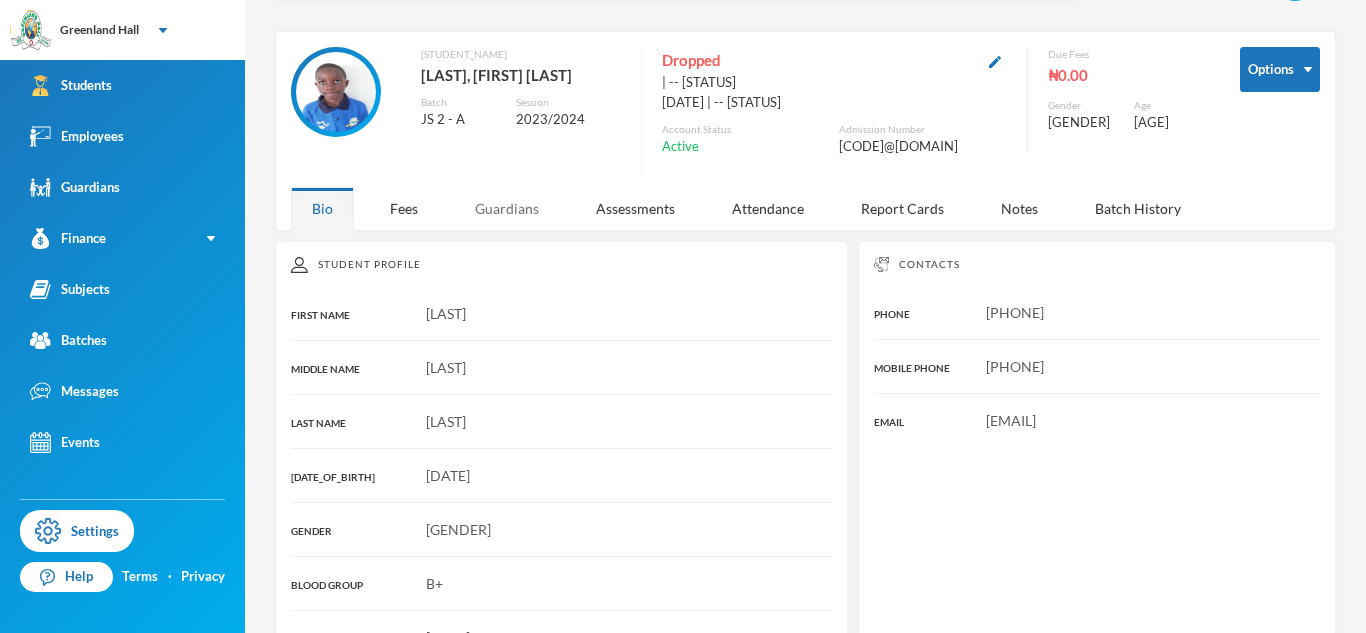 click on "[GUARDIANS]" at bounding box center (507, 208) 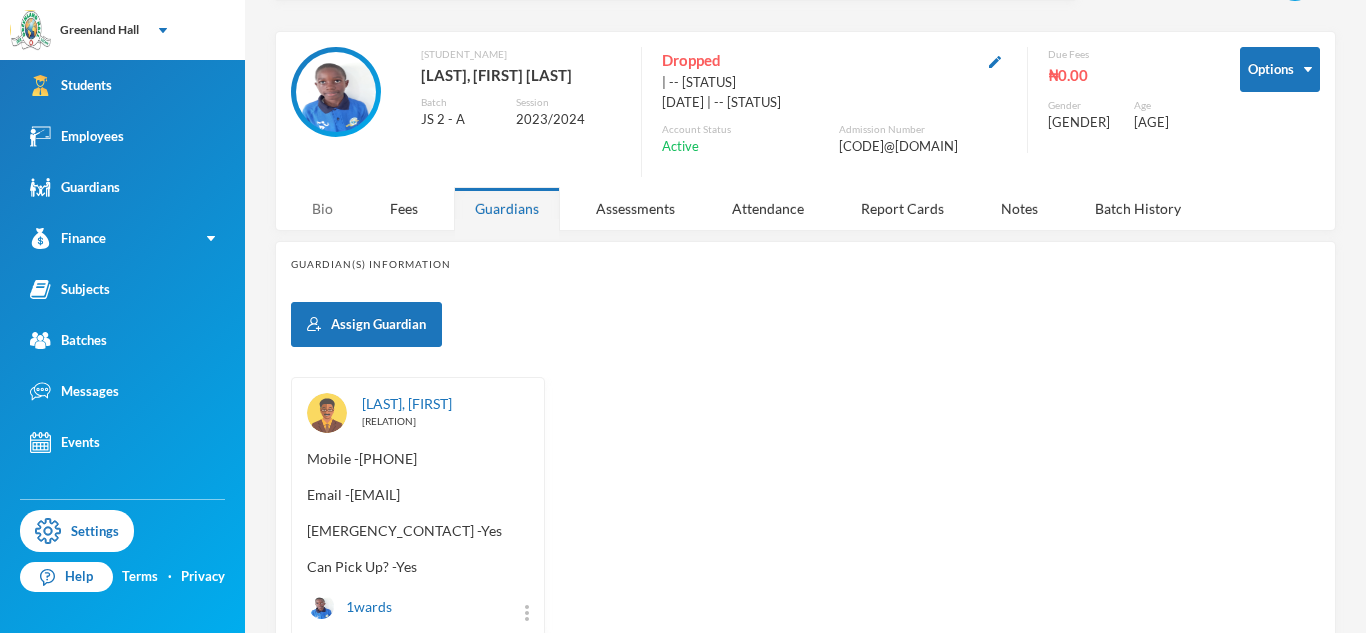 click on "[BIO]" at bounding box center [322, 208] 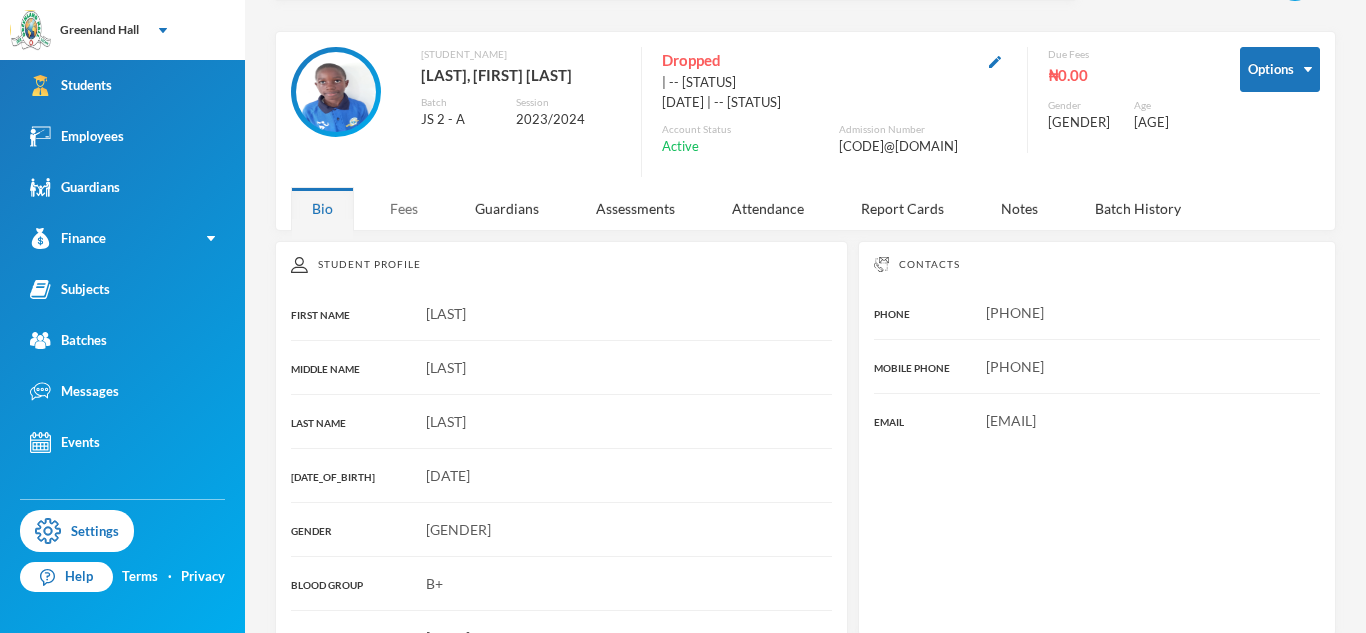 click on "Fees" at bounding box center (404, 208) 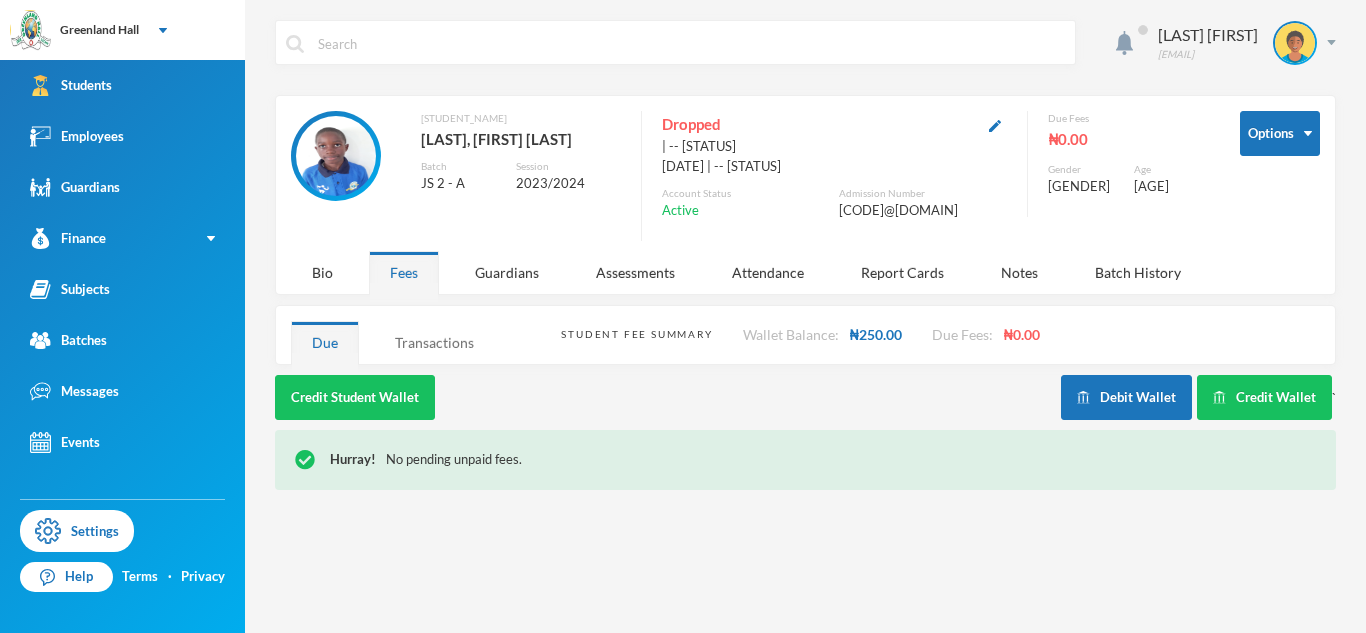 click on "Transactions" at bounding box center (434, 342) 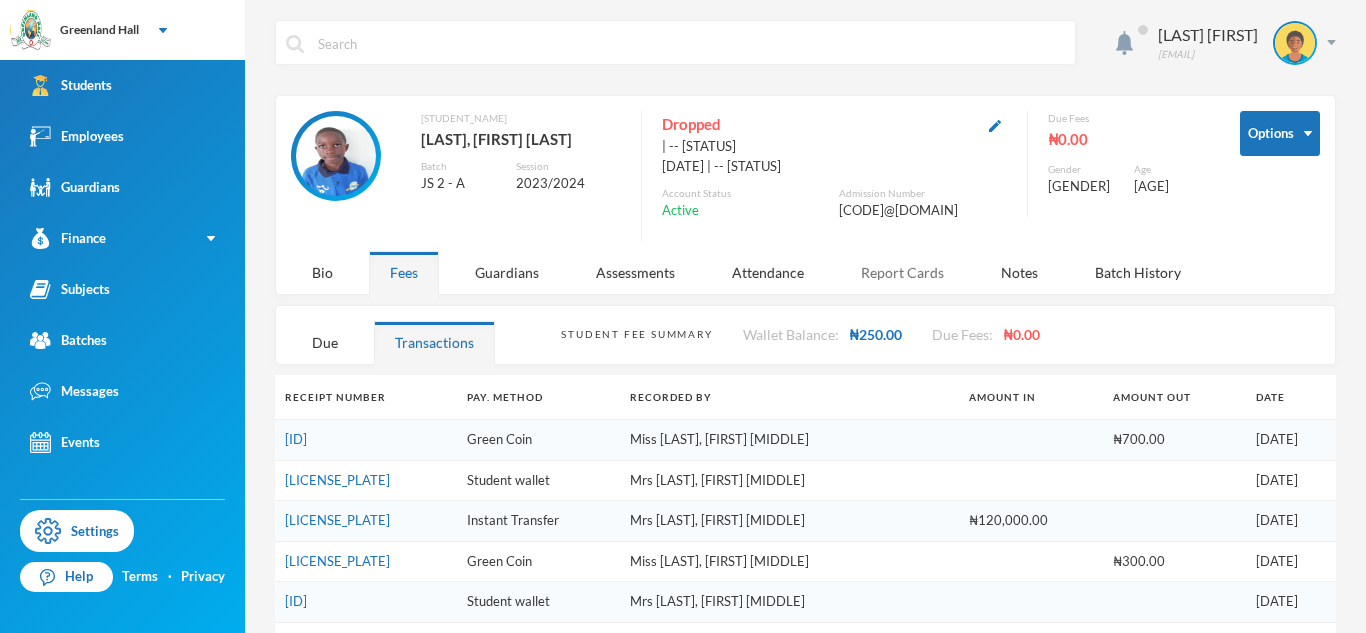 click on "[REPORTS]" at bounding box center (902, 272) 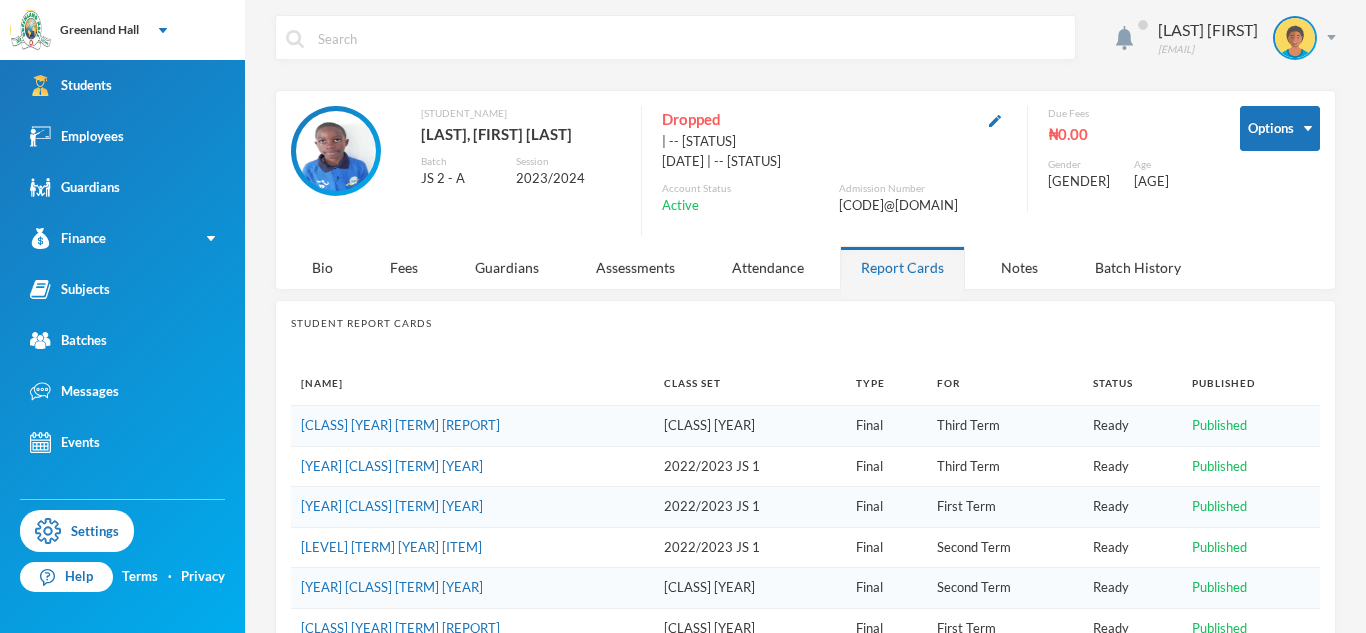 scroll, scrollTop: 0, scrollLeft: 0, axis: both 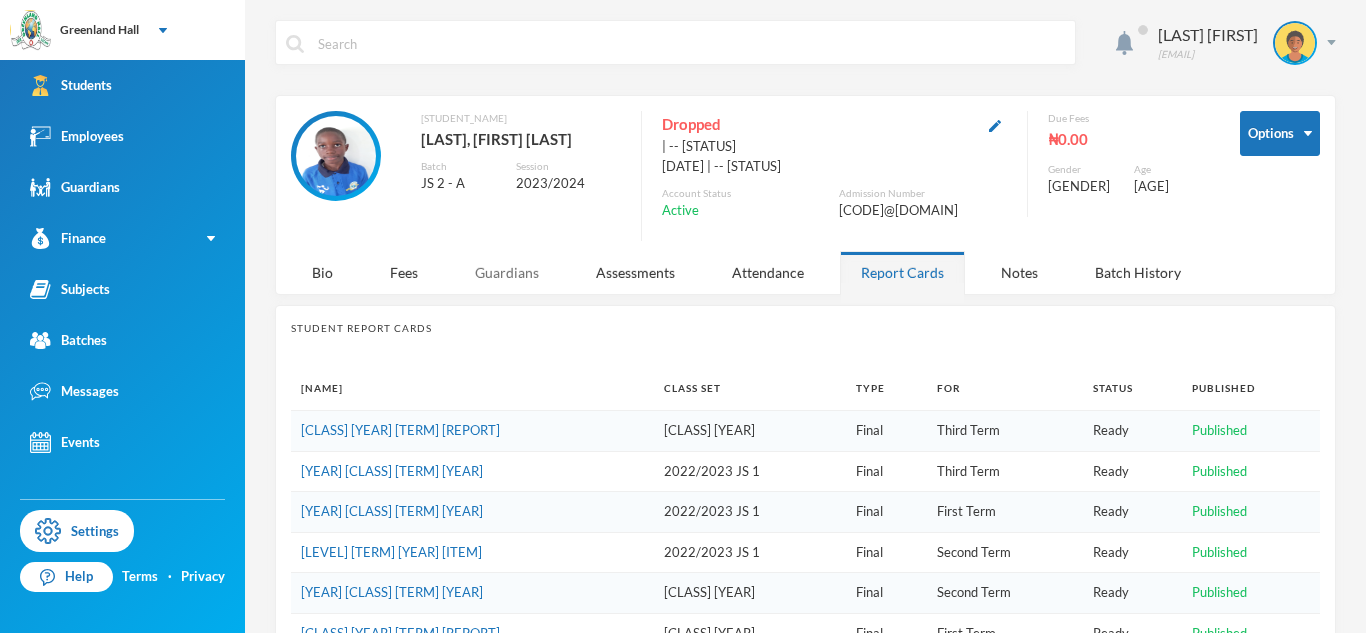 click on "[GUARDIANS]" at bounding box center [507, 272] 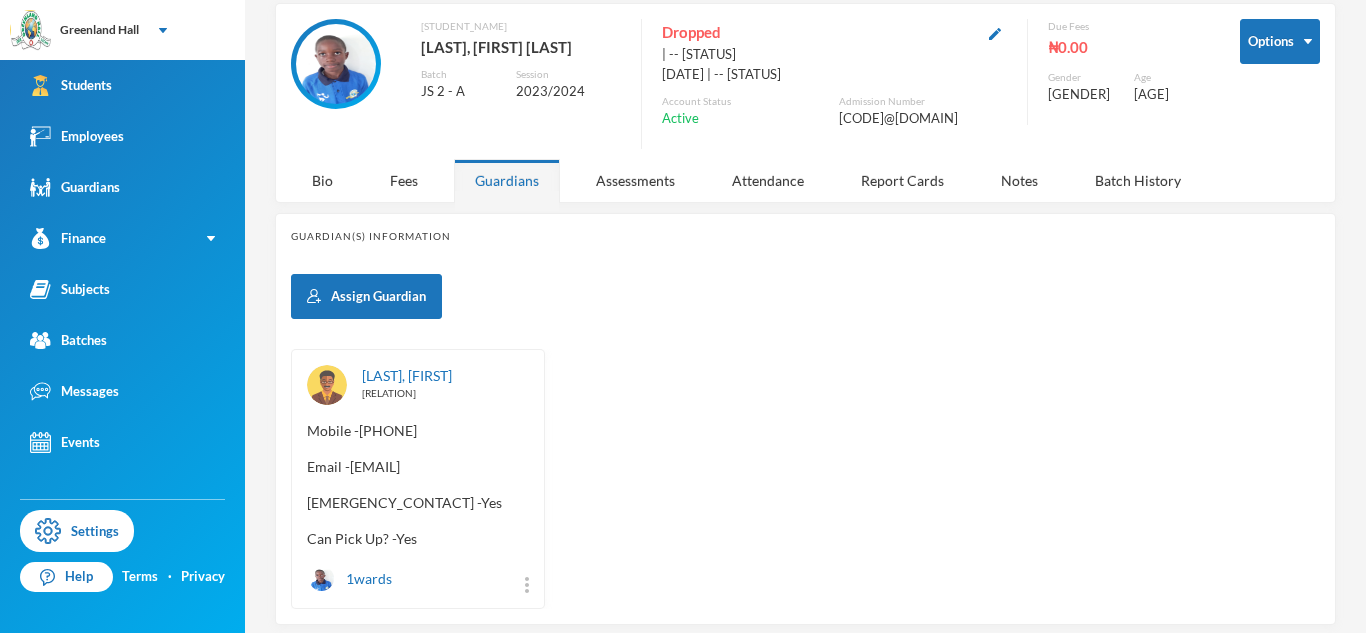 scroll, scrollTop: 93, scrollLeft: 0, axis: vertical 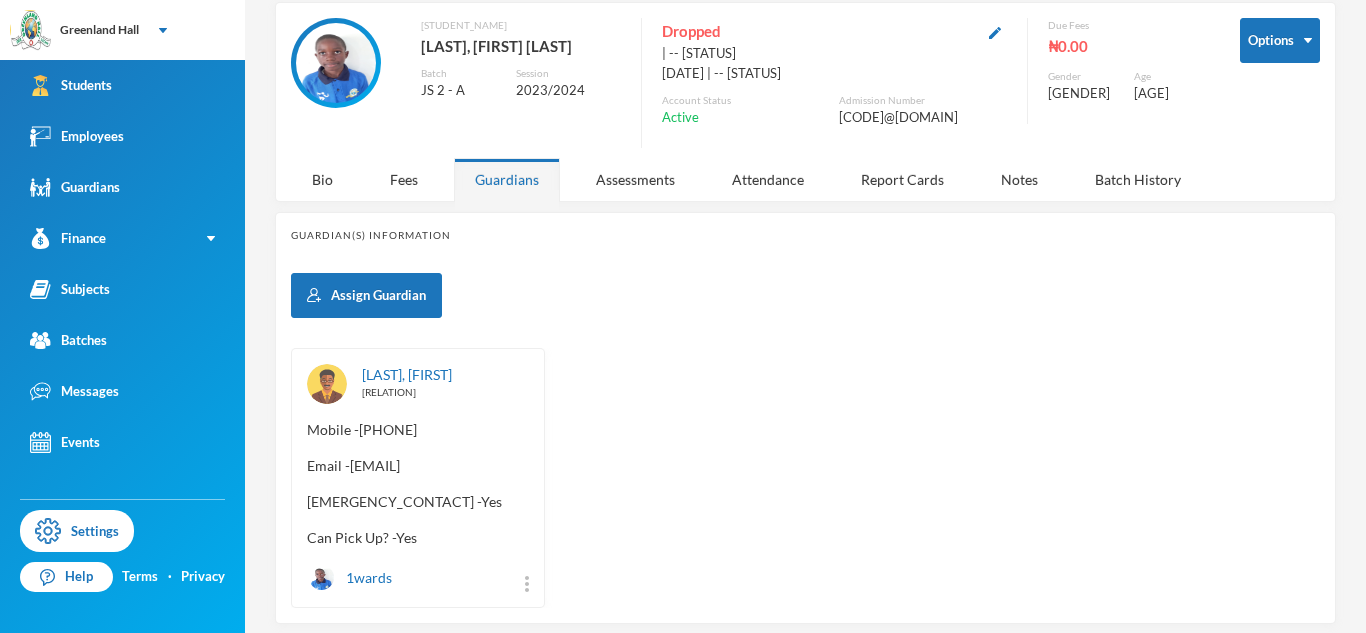 drag, startPoint x: 309, startPoint y: 485, endPoint x: 533, endPoint y: 489, distance: 224.0357 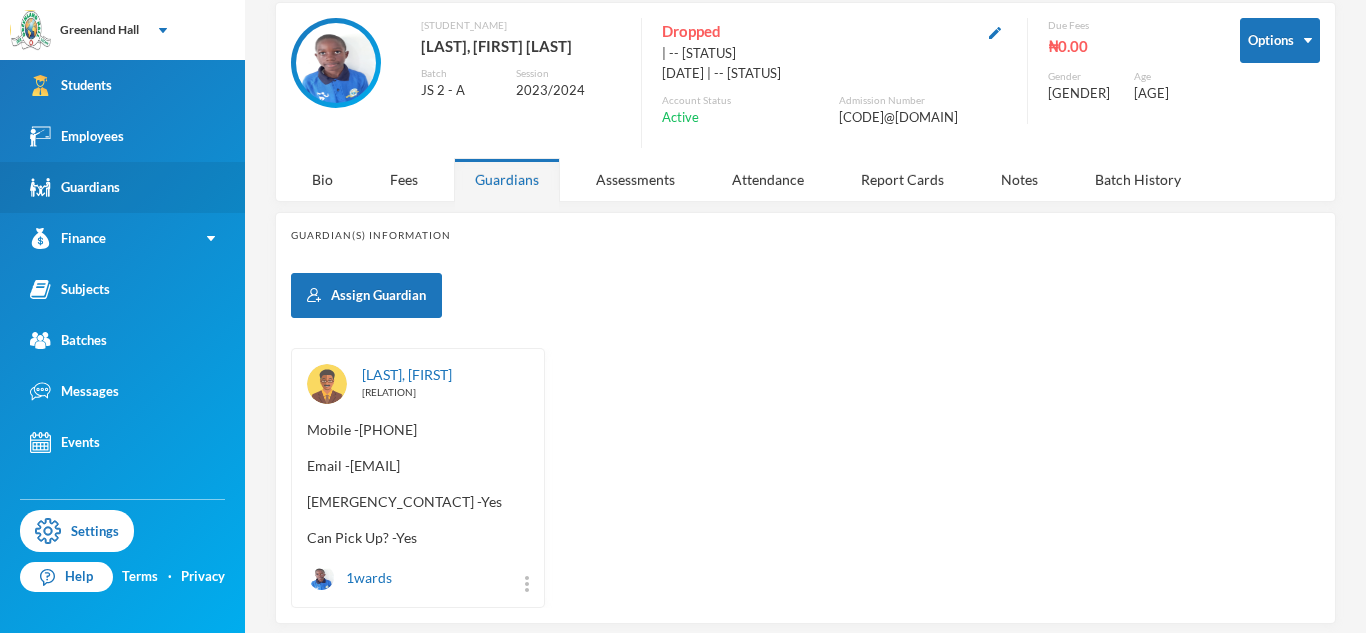 click on "[GUARDIANS]" at bounding box center [122, 187] 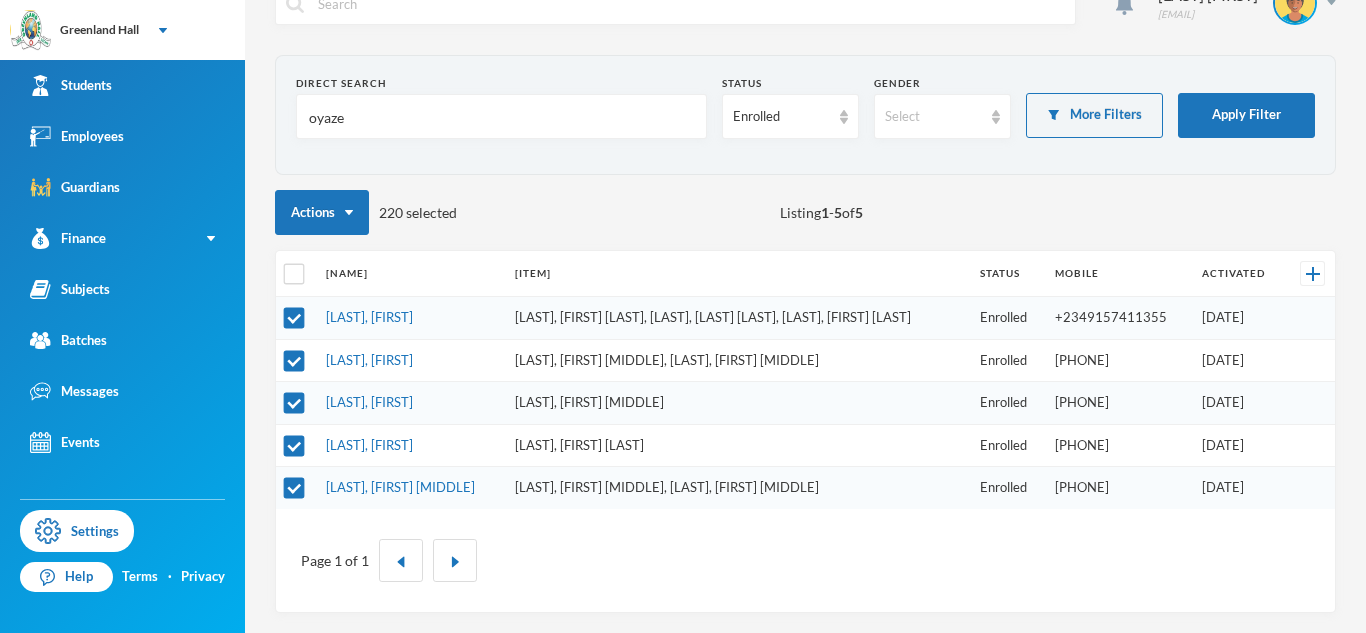 scroll, scrollTop: 40, scrollLeft: 0, axis: vertical 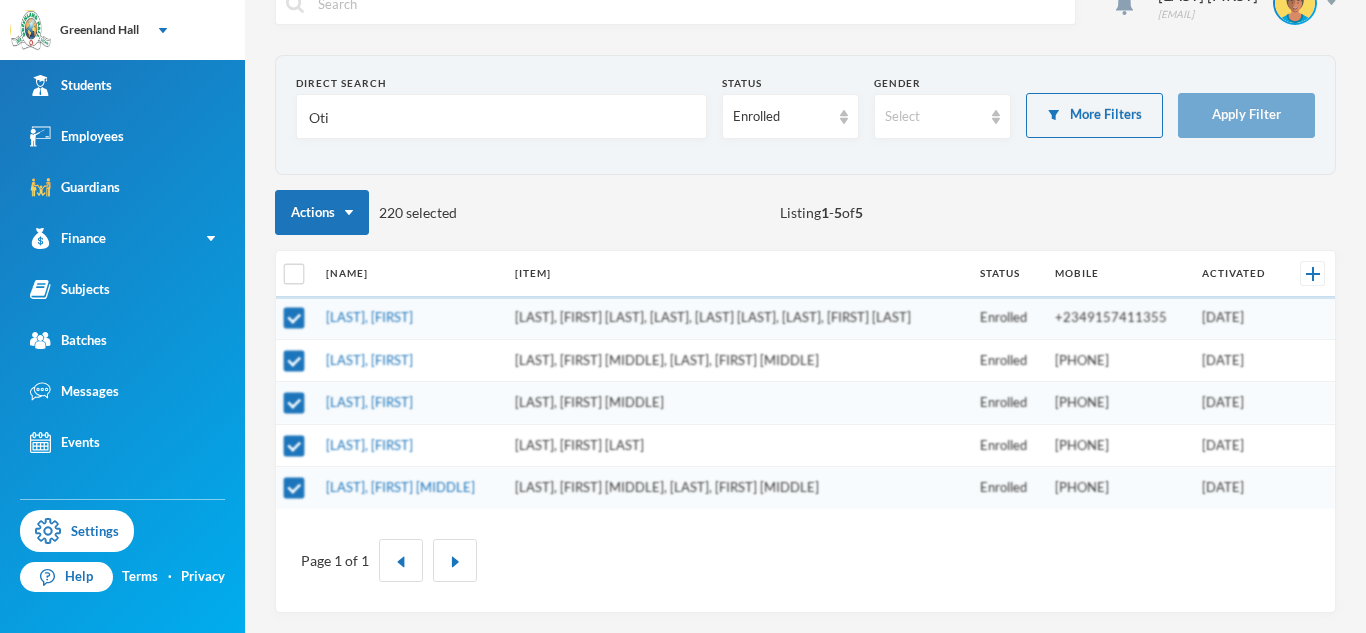 type on "[FIRST]" 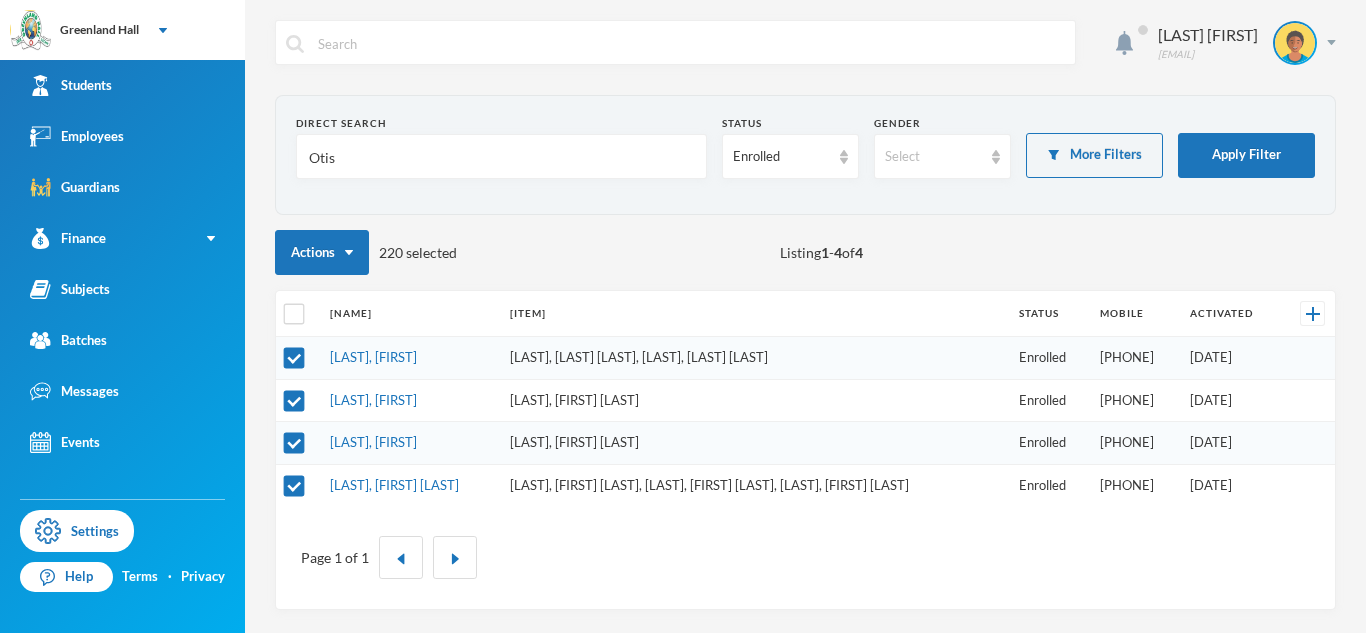 scroll, scrollTop: 0, scrollLeft: 0, axis: both 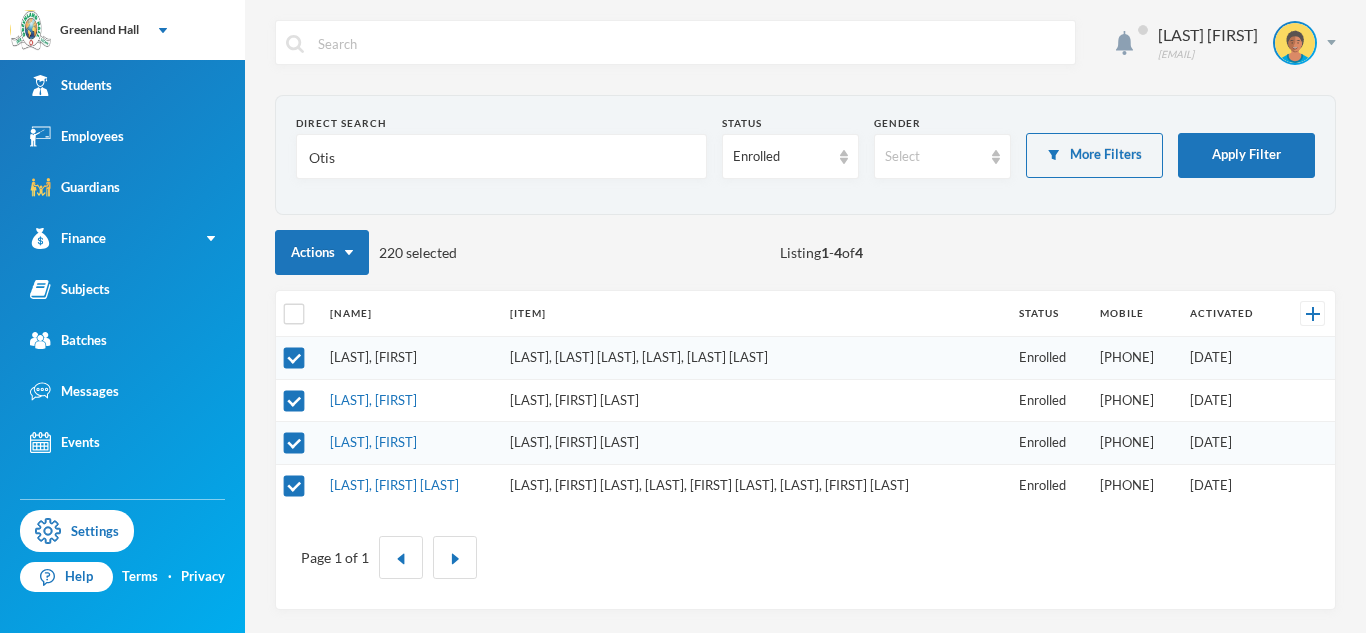 click on "[LAST], [FIRST] [MIDDLE]" at bounding box center (373, 357) 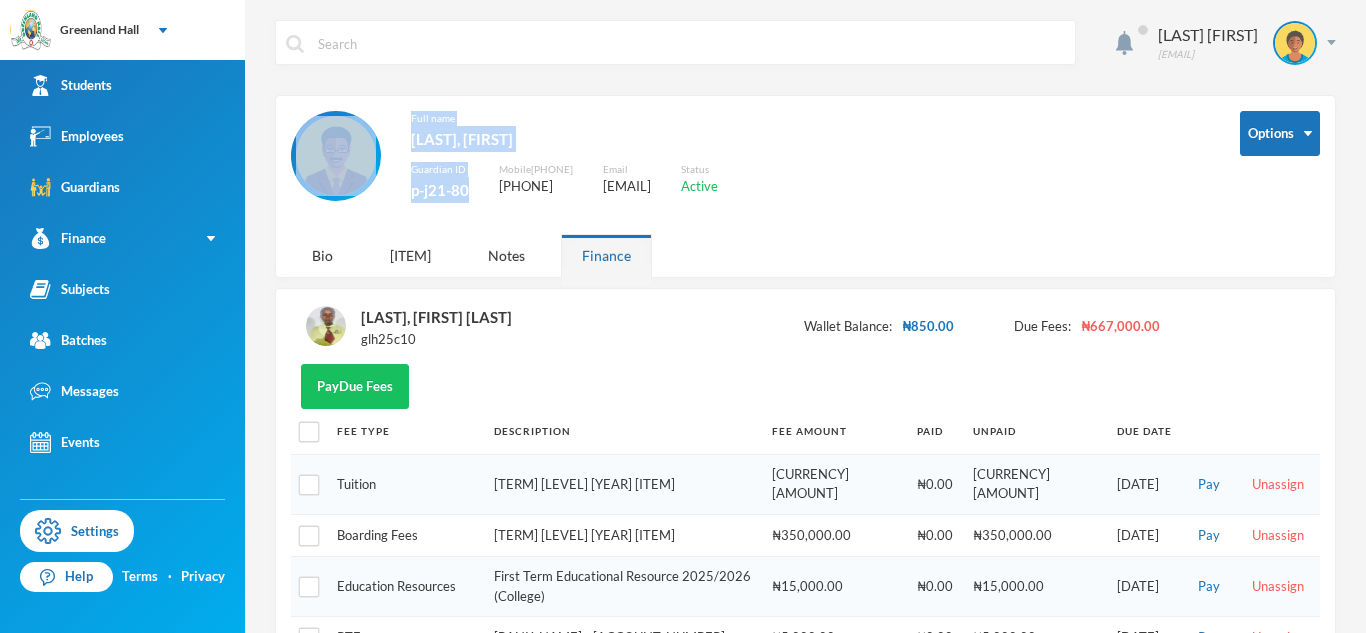 click on "Full name Ojekihoa, Otis  Guardian ID p-j21-80 Mobile  Phone +2349091111172 Email Otis@brandsoptima.com Status Active" at bounding box center (750, 167) 